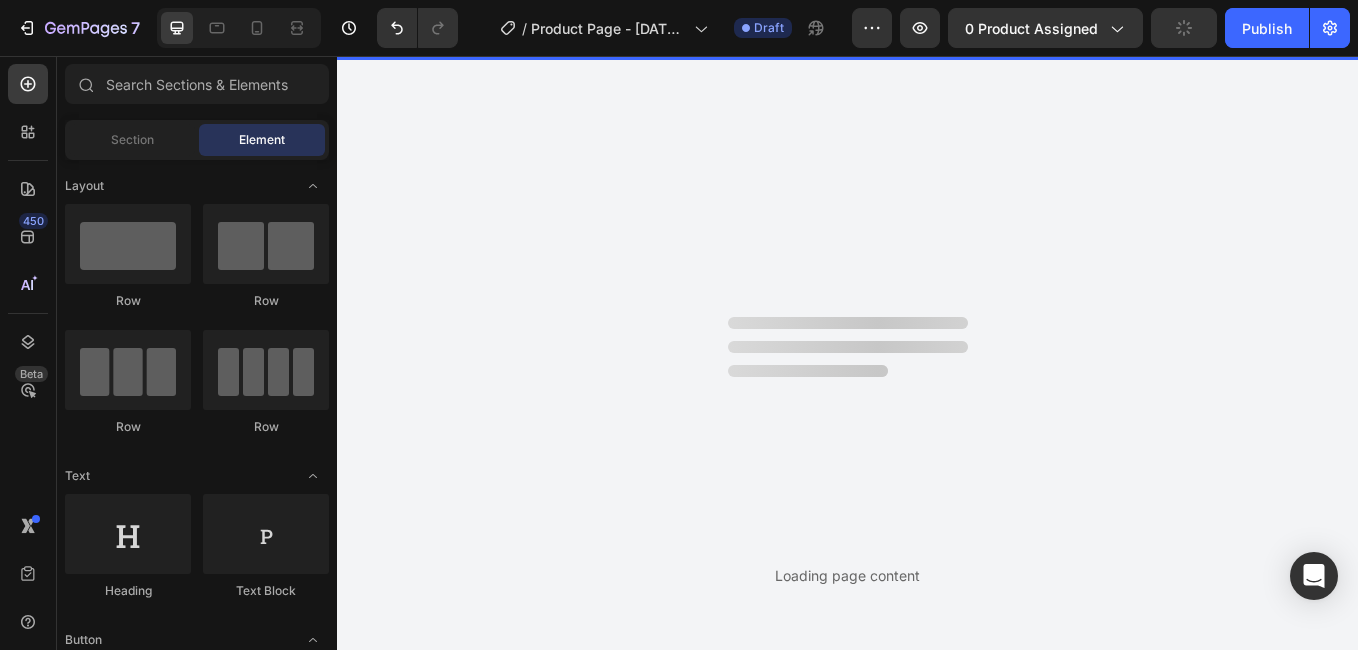 scroll, scrollTop: 0, scrollLeft: 0, axis: both 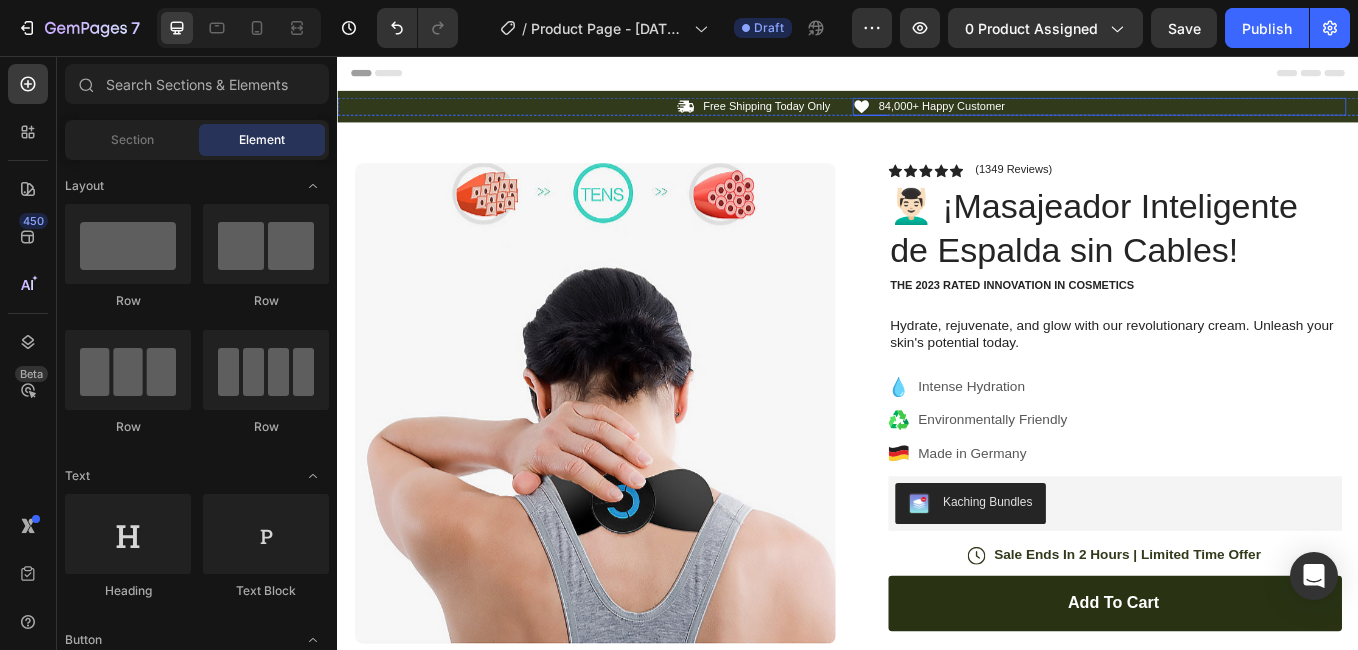 click on "Icon 84,000+ Happy Customer Text Block Row" at bounding box center [1232, 115] 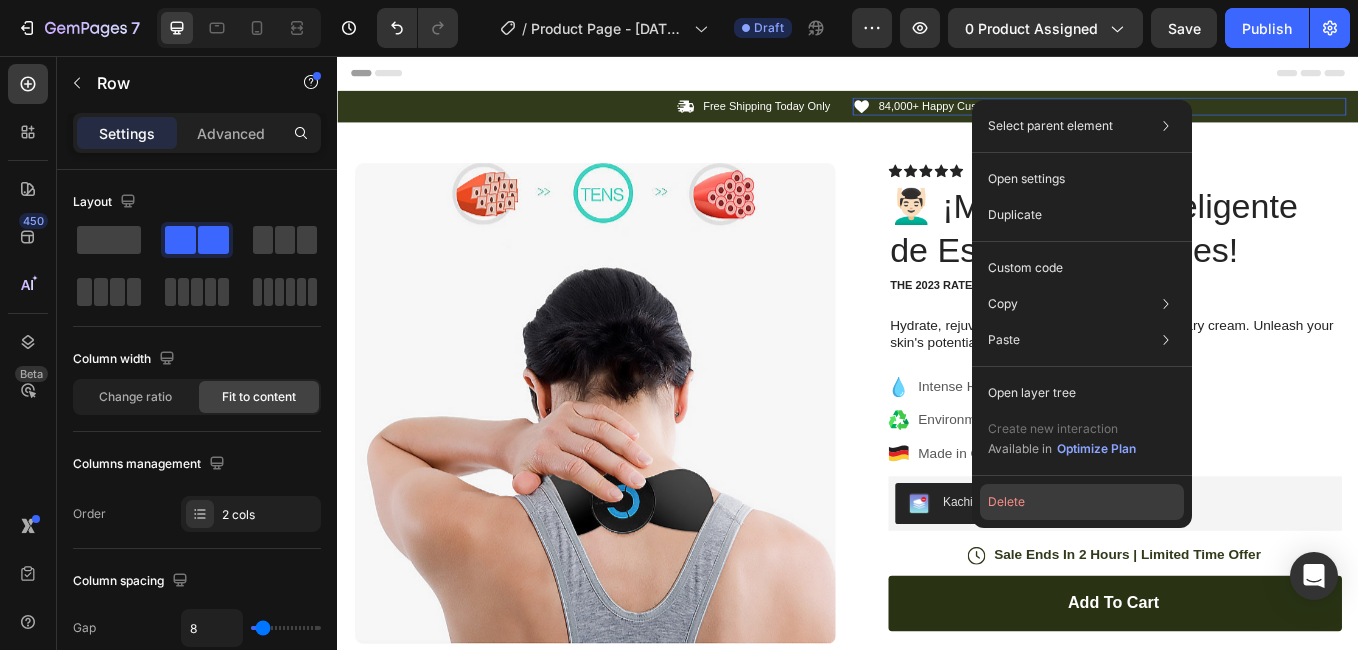 click on "Delete" 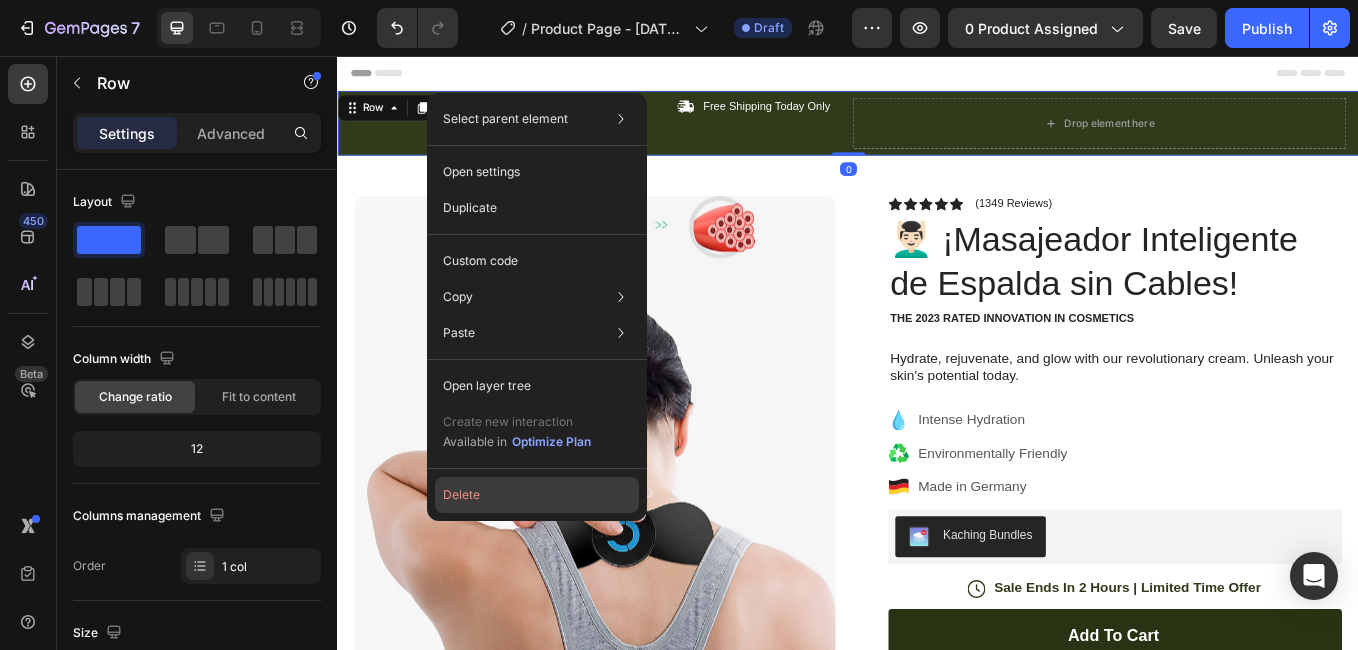 click on "Delete" 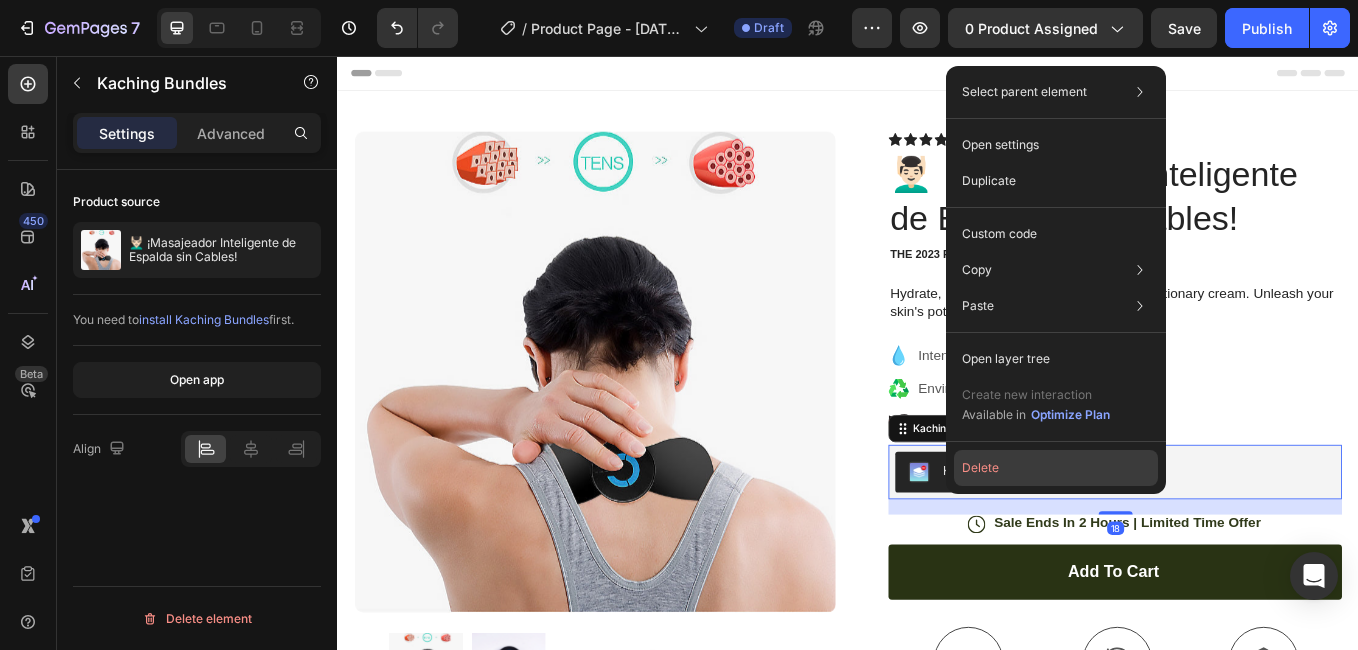 click on "Delete" 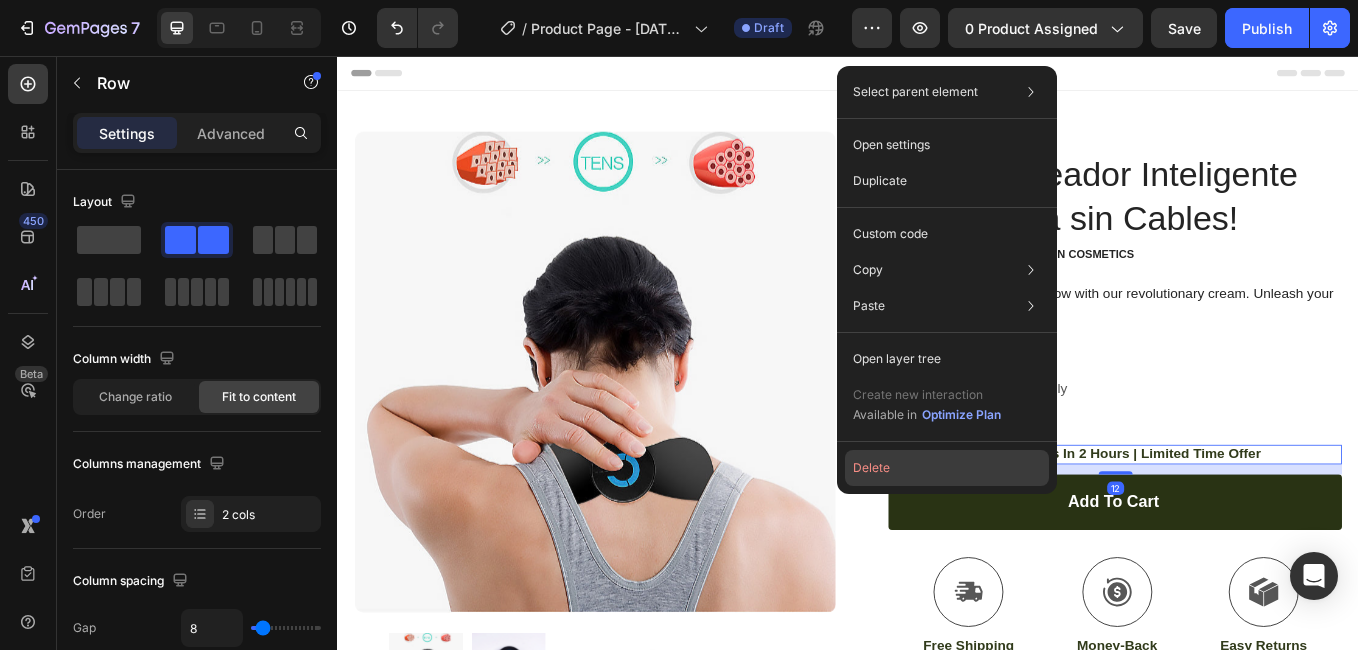 click on "Delete" 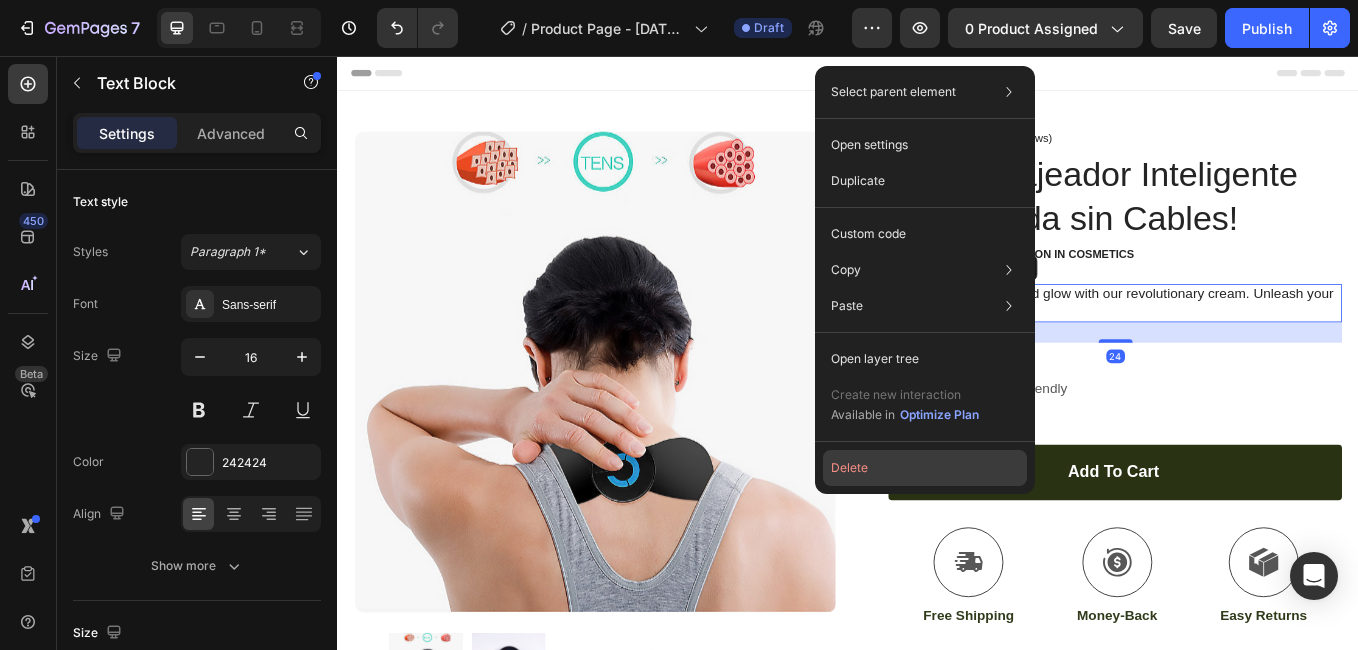 click on "Delete" 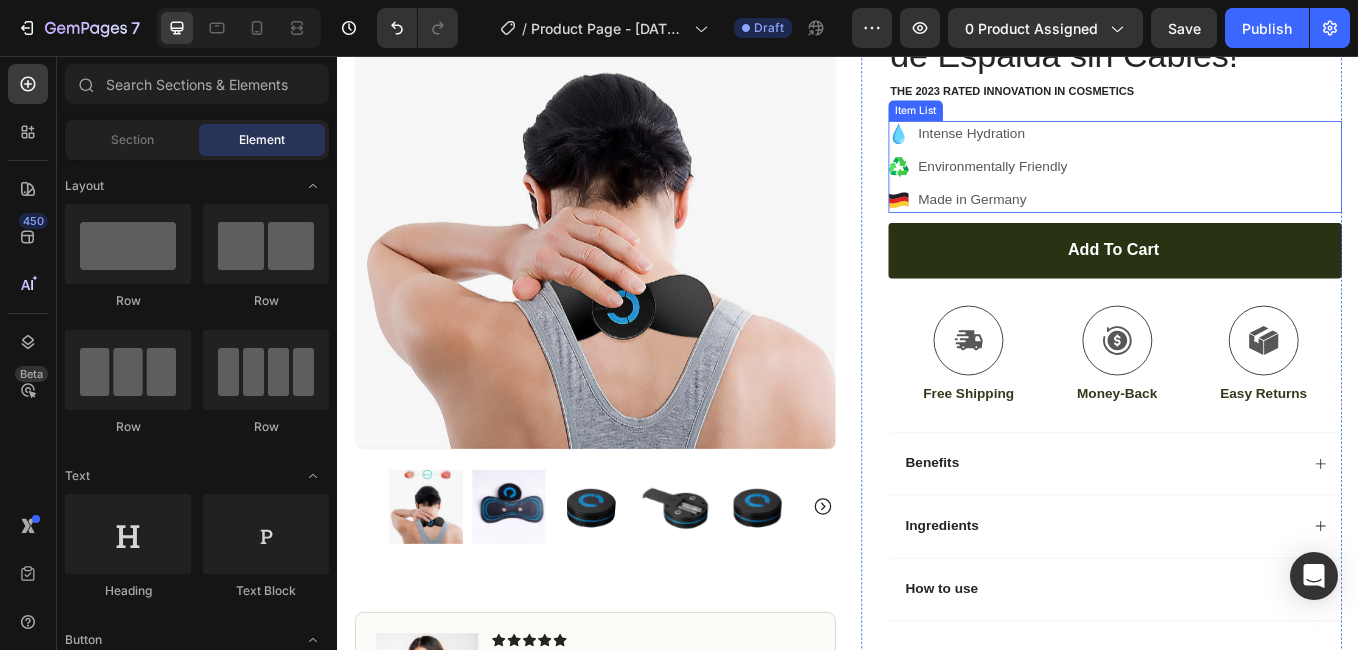 scroll, scrollTop: 200, scrollLeft: 0, axis: vertical 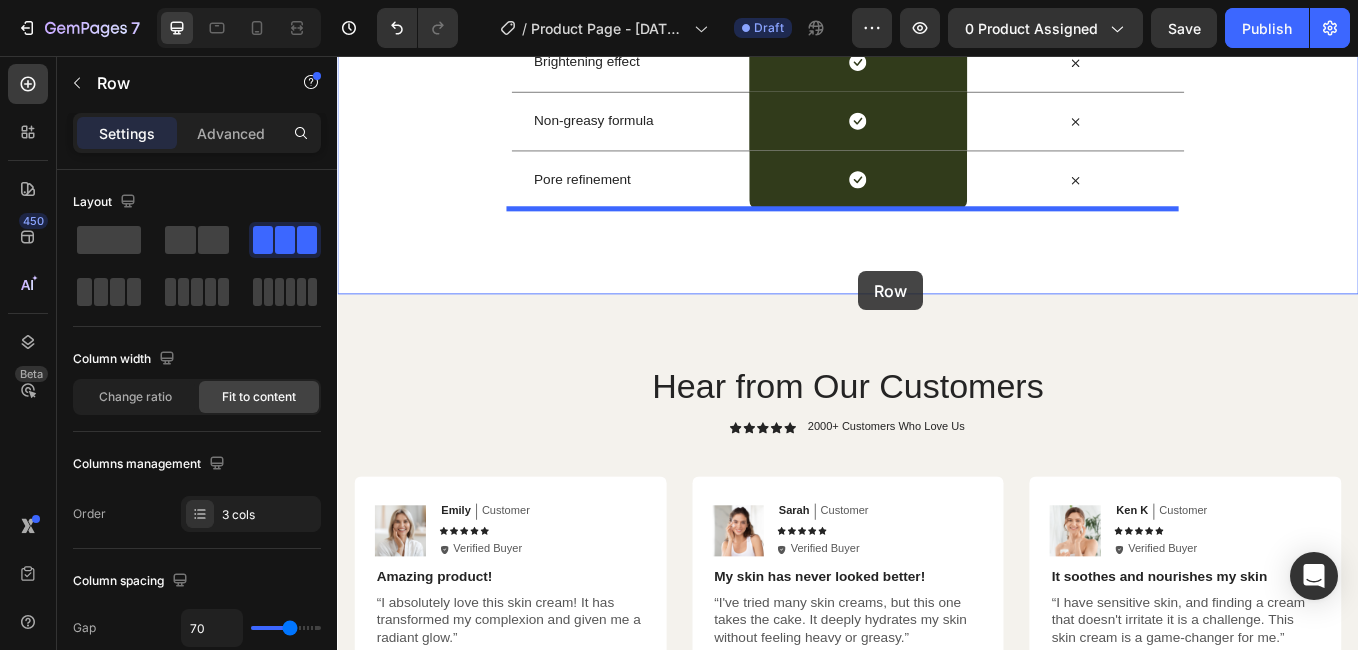 drag, startPoint x: 1002, startPoint y: 356, endPoint x: 1035, endPoint y: 57, distance: 300.81555 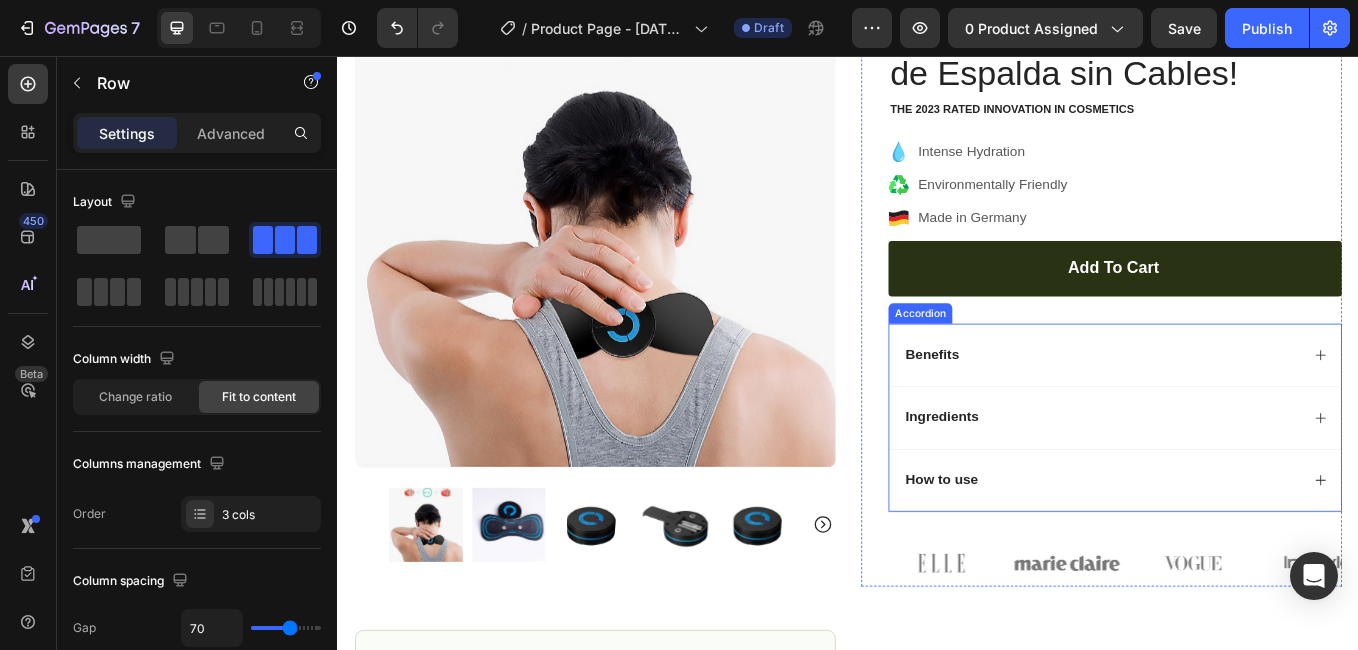 scroll, scrollTop: 82, scrollLeft: 0, axis: vertical 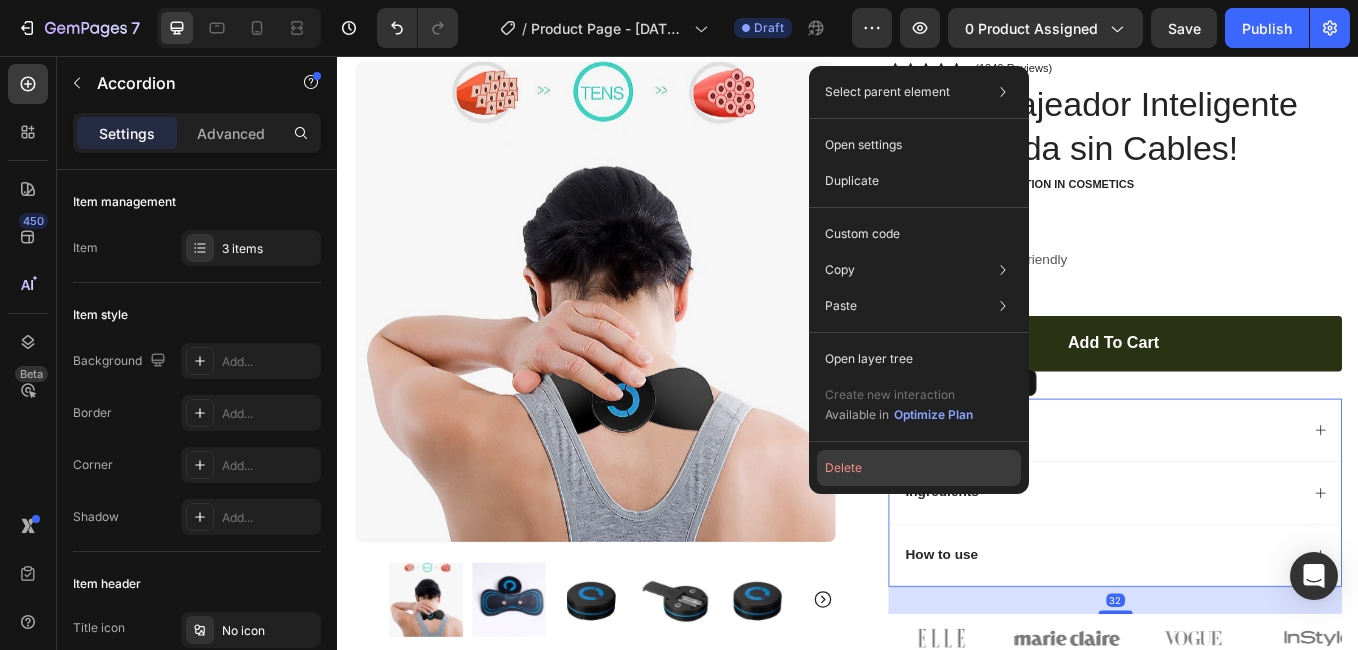 click on "Delete" 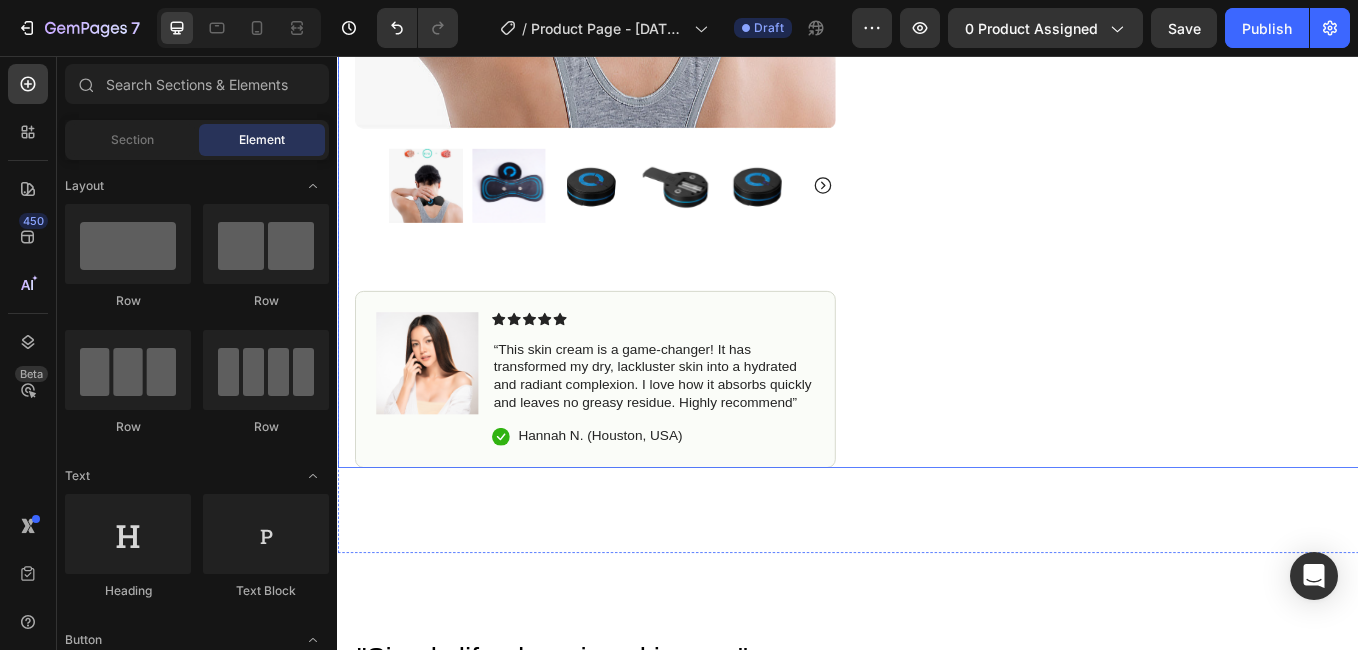 scroll, scrollTop: 582, scrollLeft: 0, axis: vertical 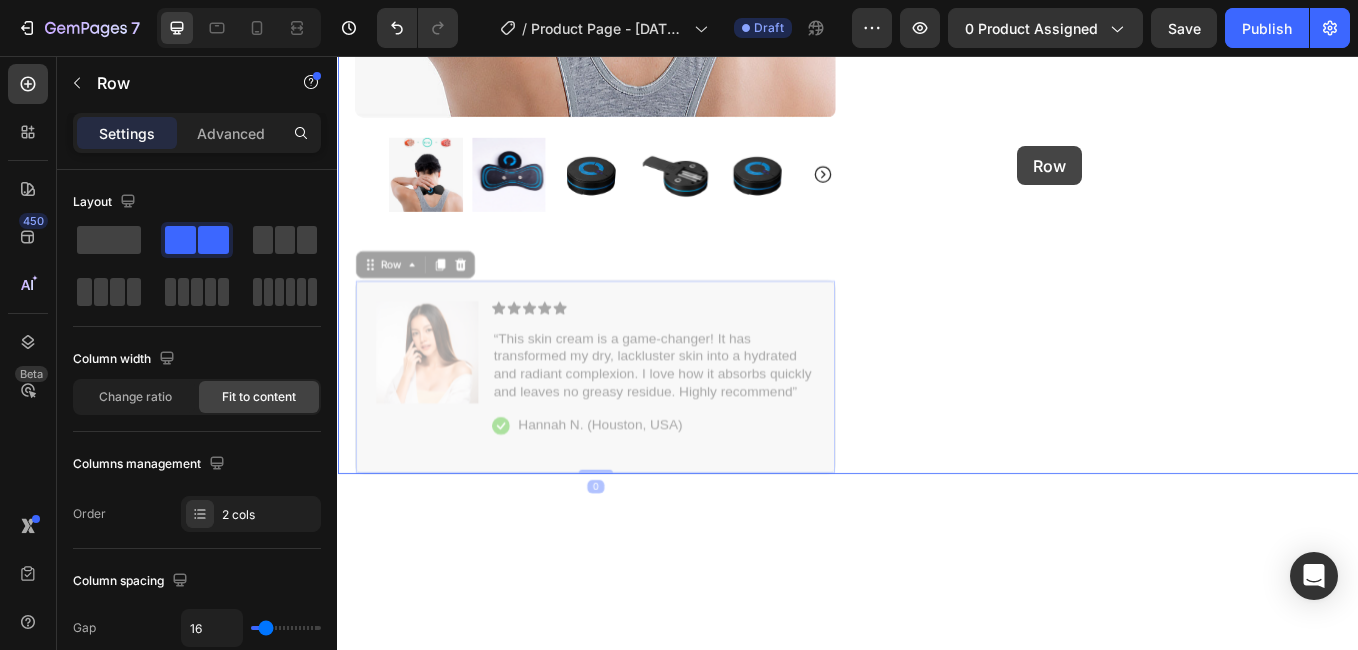 drag, startPoint x: 465, startPoint y: 319, endPoint x: 1136, endPoint y: 162, distance: 689.1226 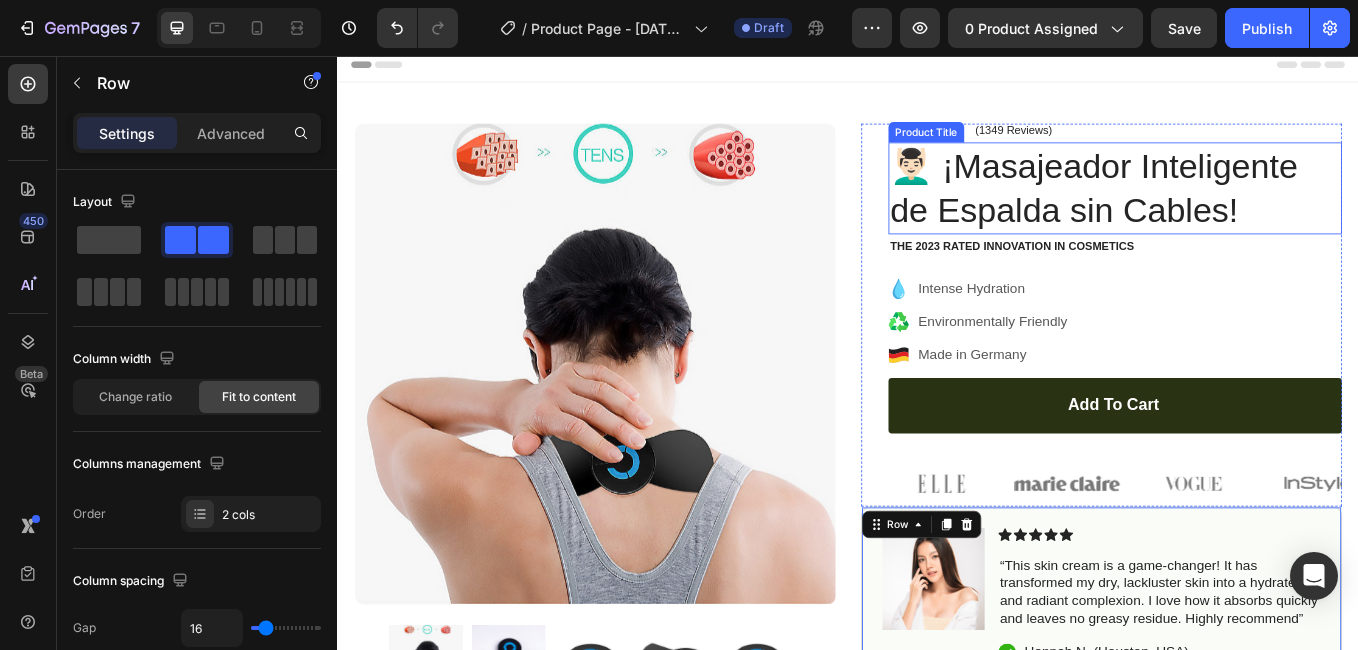 scroll, scrollTop: 0, scrollLeft: 0, axis: both 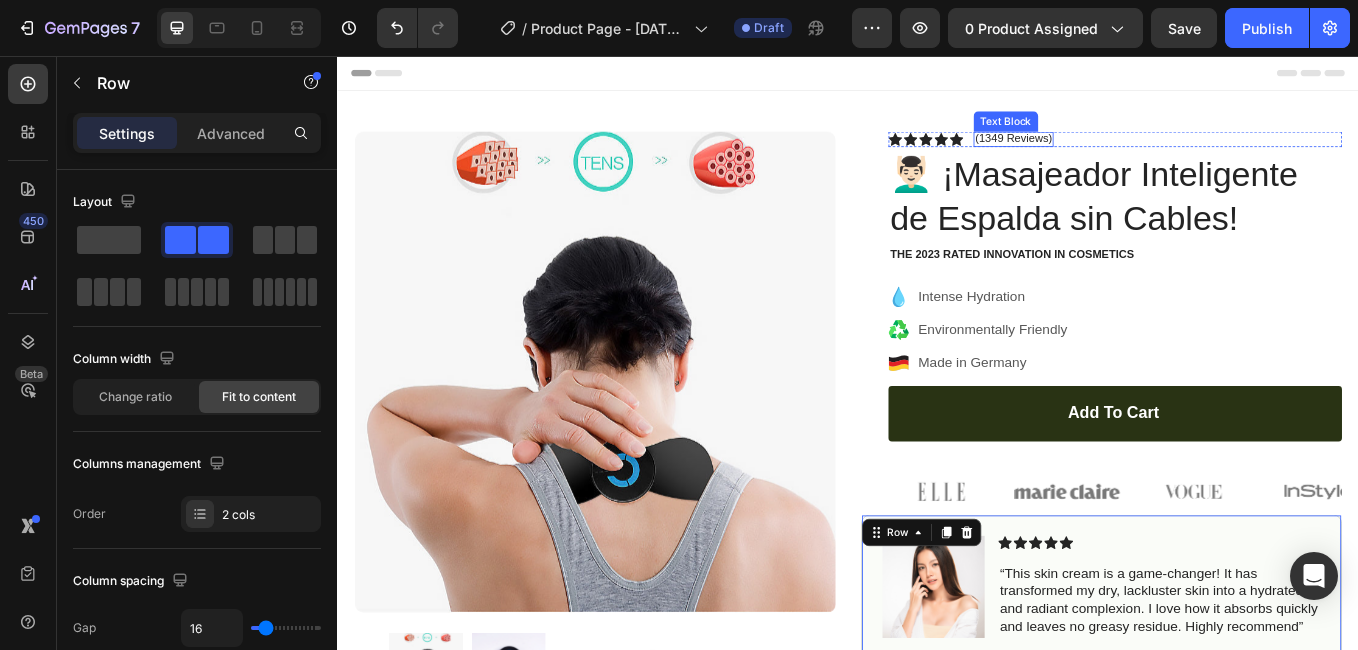click on "(1349 Reviews)" at bounding box center (1131, 153) 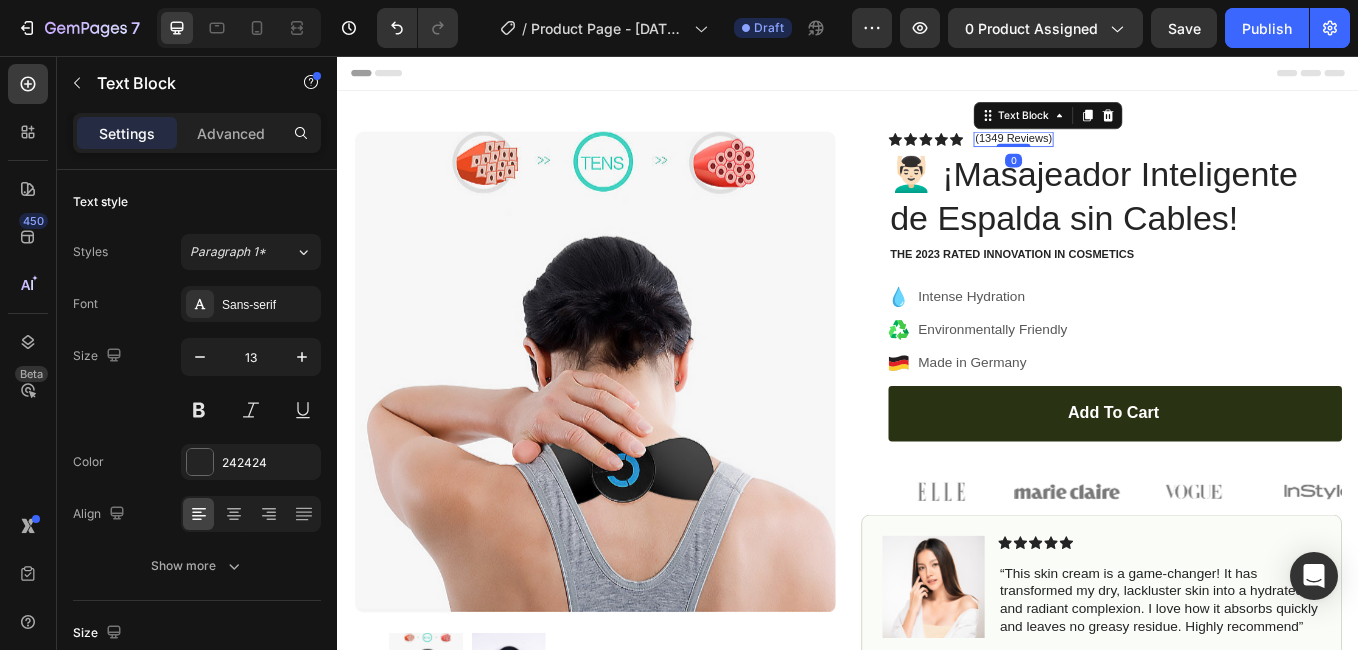 click on "(1349 Reviews)" at bounding box center (1131, 153) 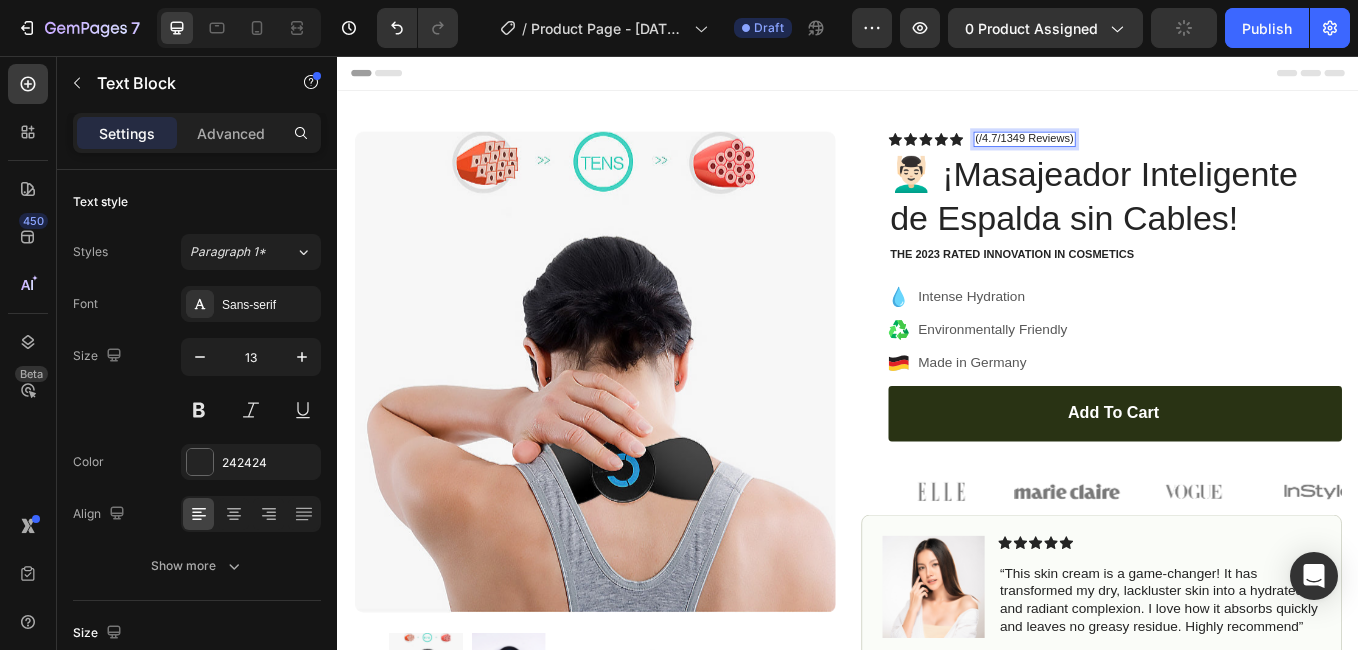 click on "(/4.7/1349 Reviews)" at bounding box center [1144, 153] 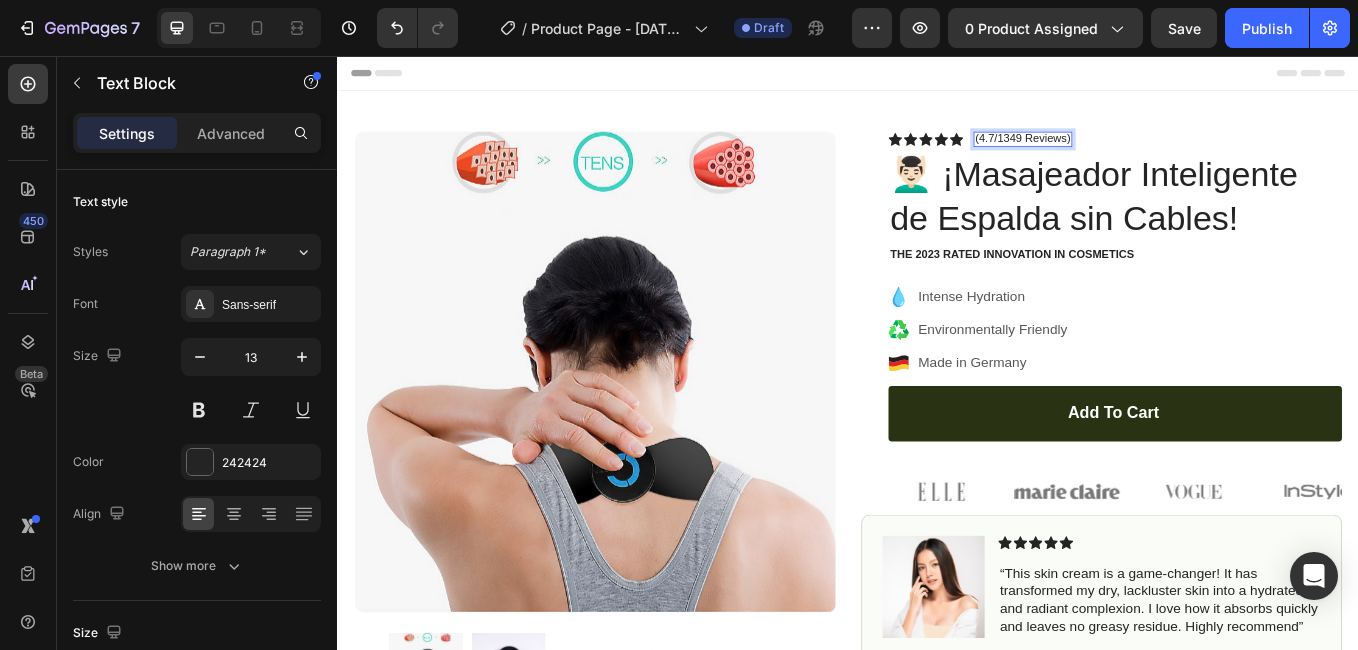 click on "(4.7/1349 Reviews)" at bounding box center [1142, 153] 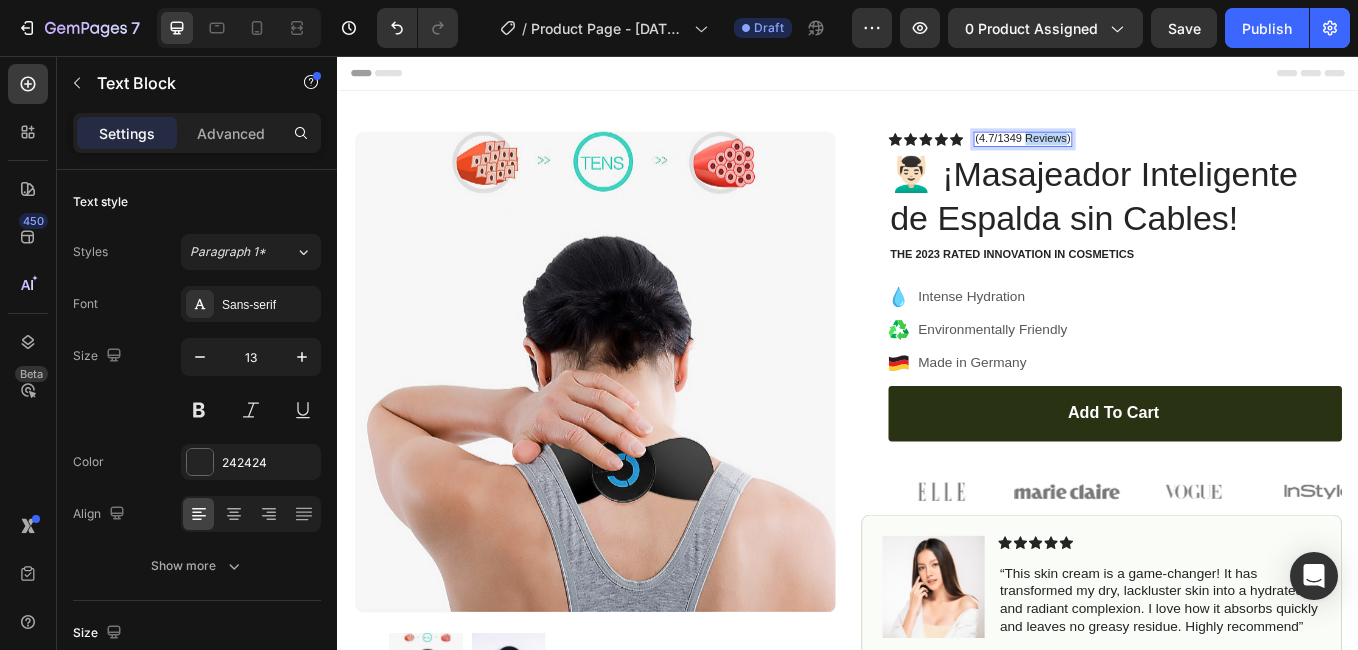 click on "(4.7/1349 Reviews)" at bounding box center [1142, 153] 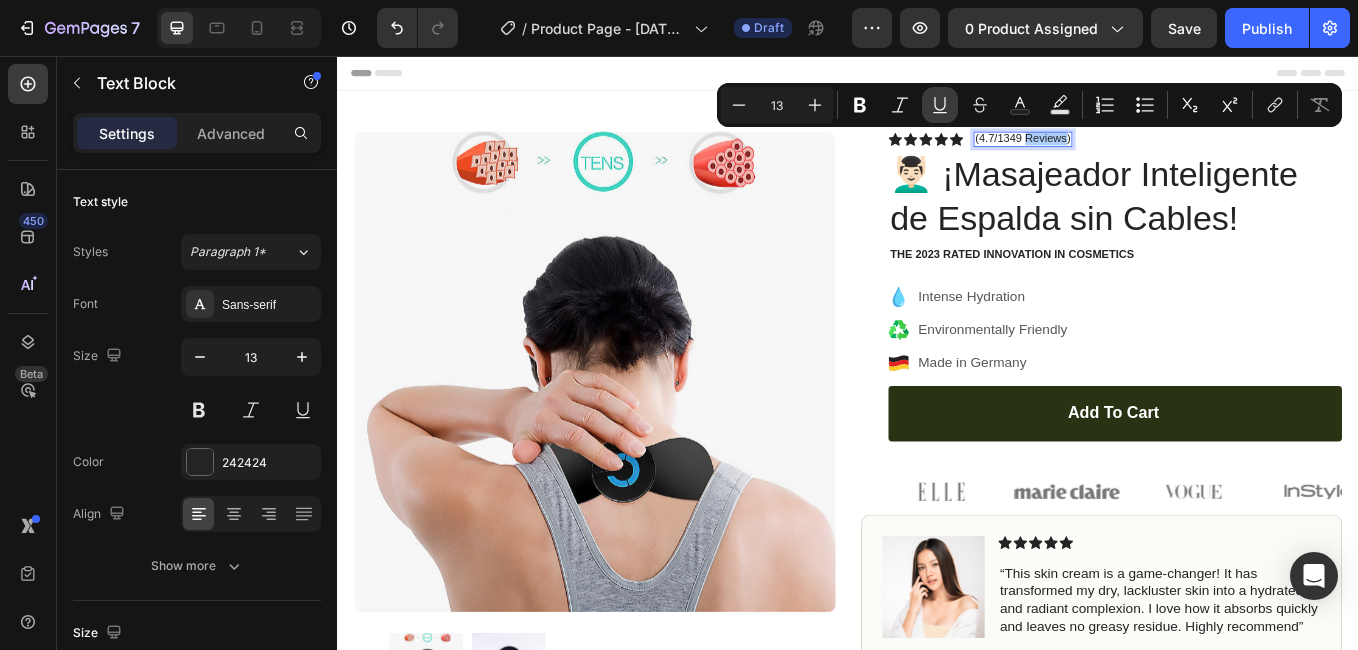 click 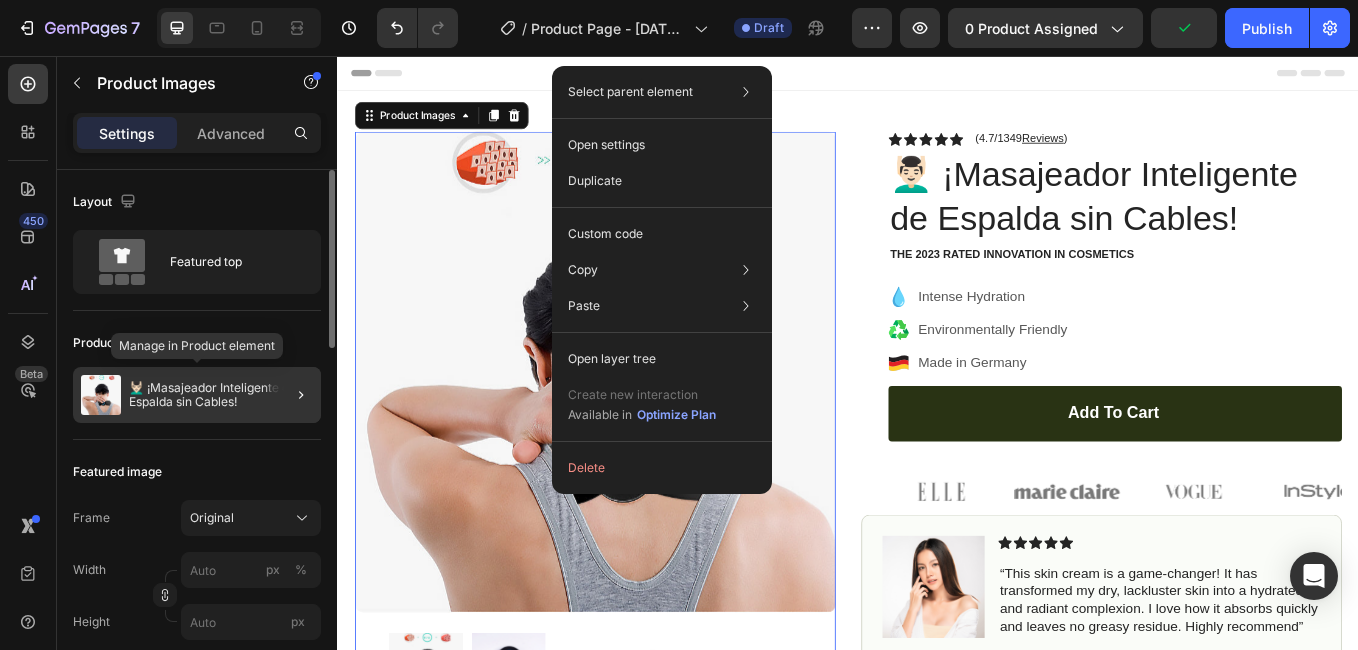 click on "💆🏻‍♂️ ¡Masajeador Inteligente de Espalda sin Cables!" at bounding box center [221, 395] 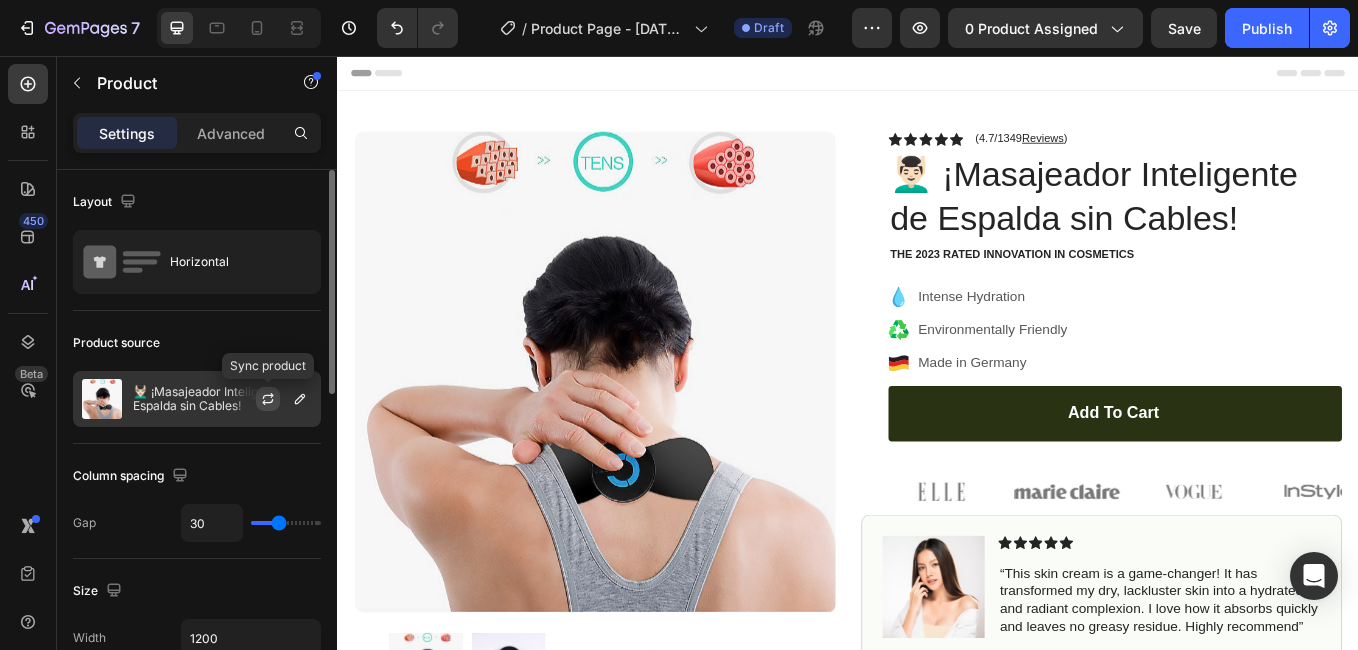 click 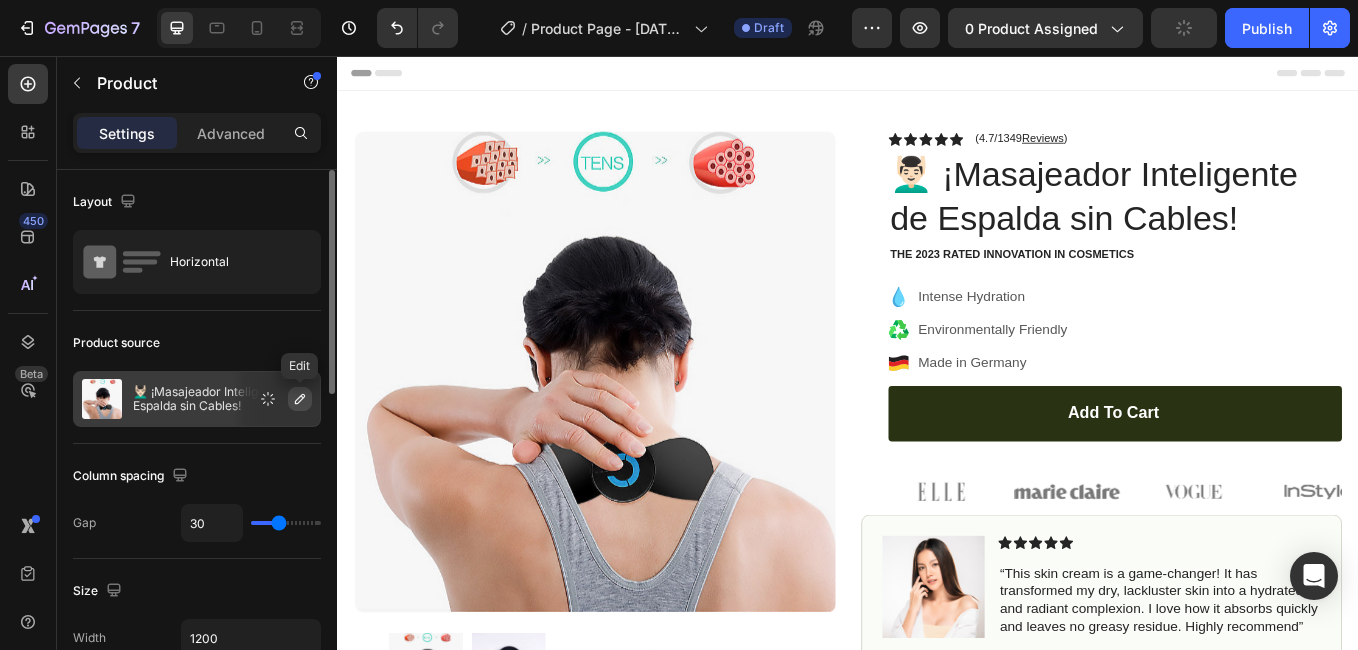 click 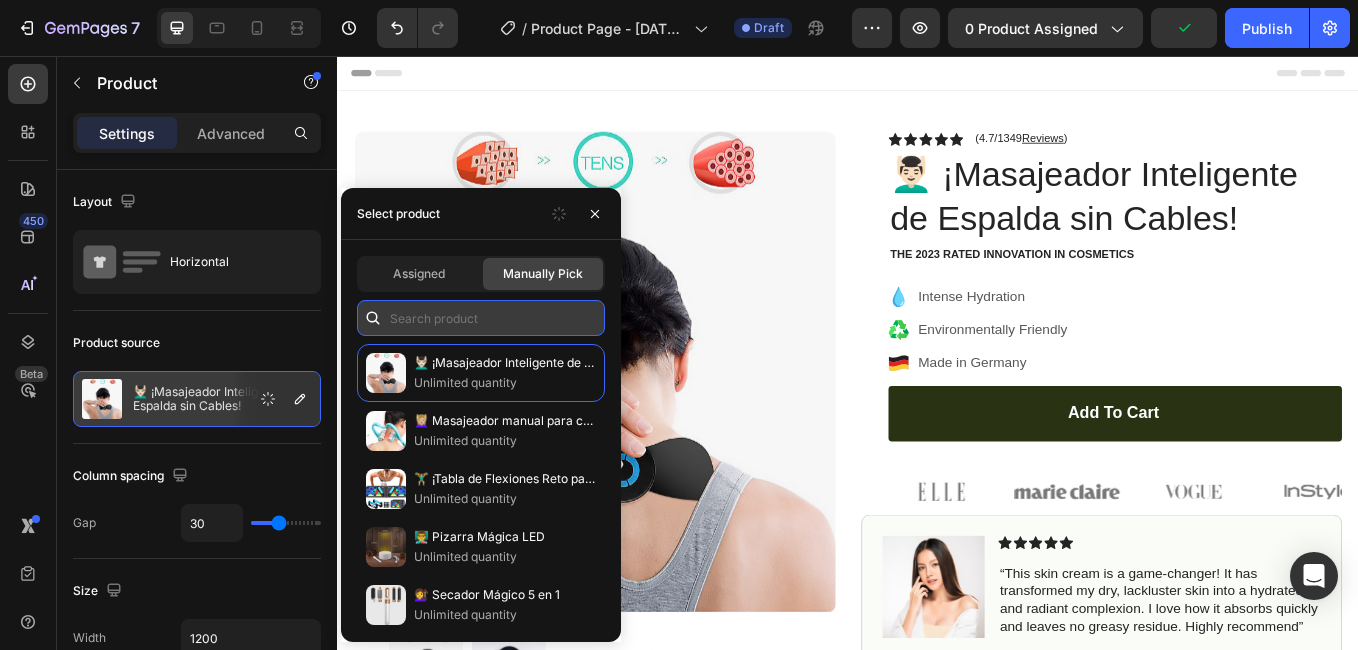 click at bounding box center (481, 318) 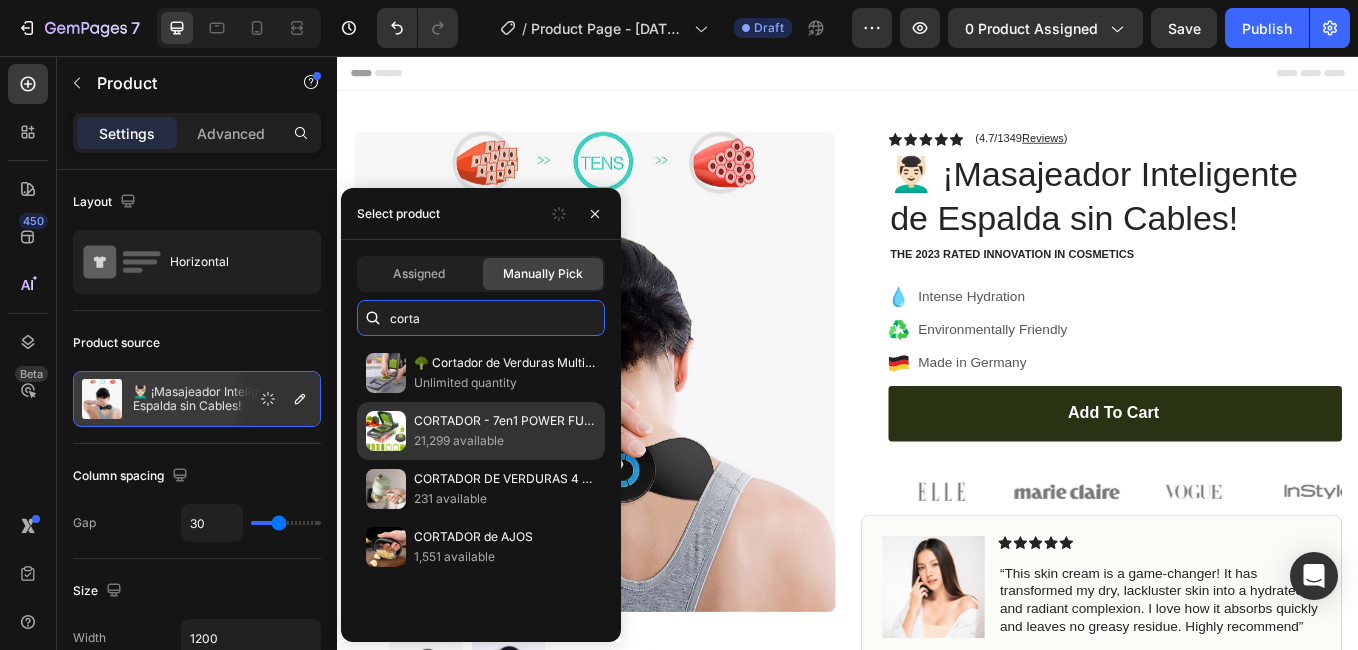 type on "corta" 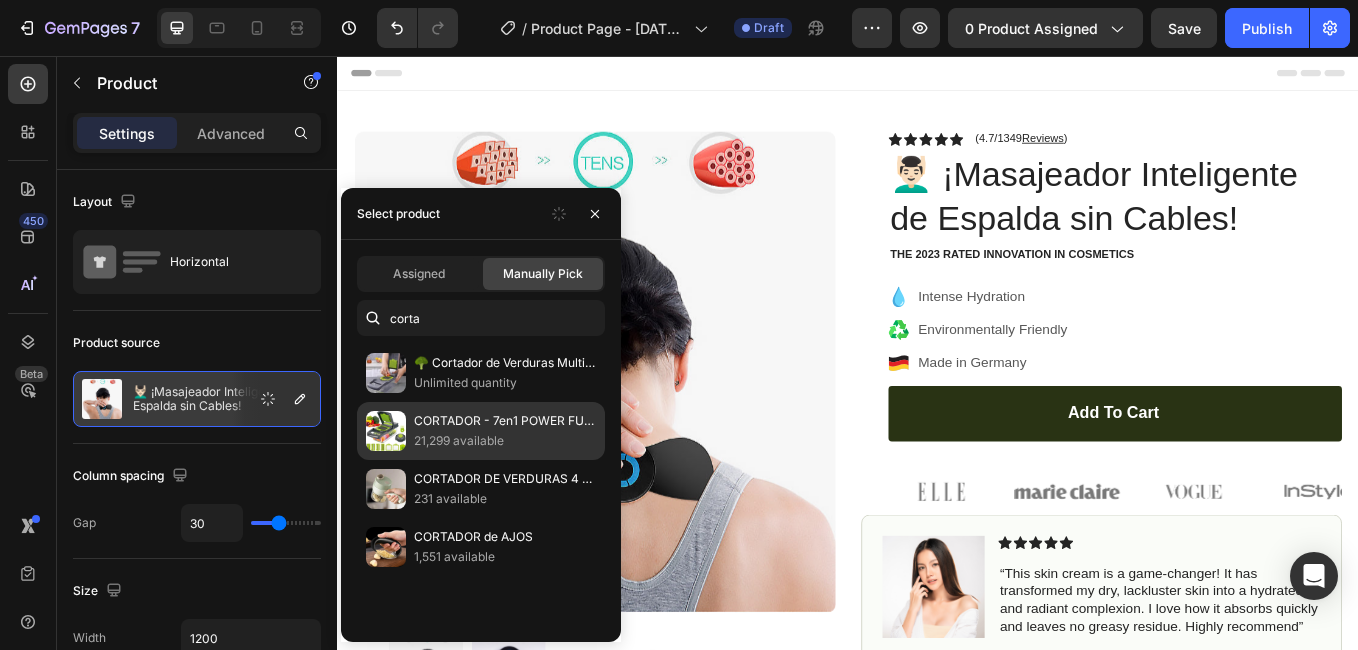 click on "21,299 available" at bounding box center [505, 441] 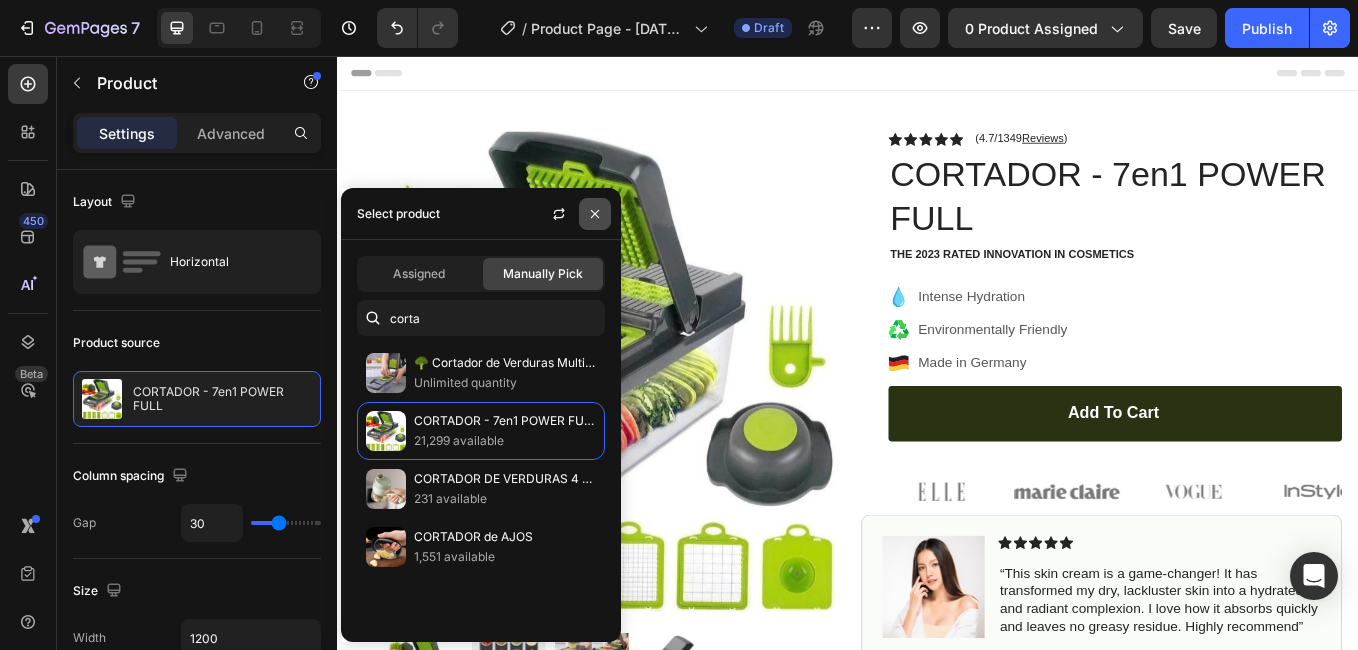 drag, startPoint x: 302, startPoint y: 184, endPoint x: 594, endPoint y: 213, distance: 293.43652 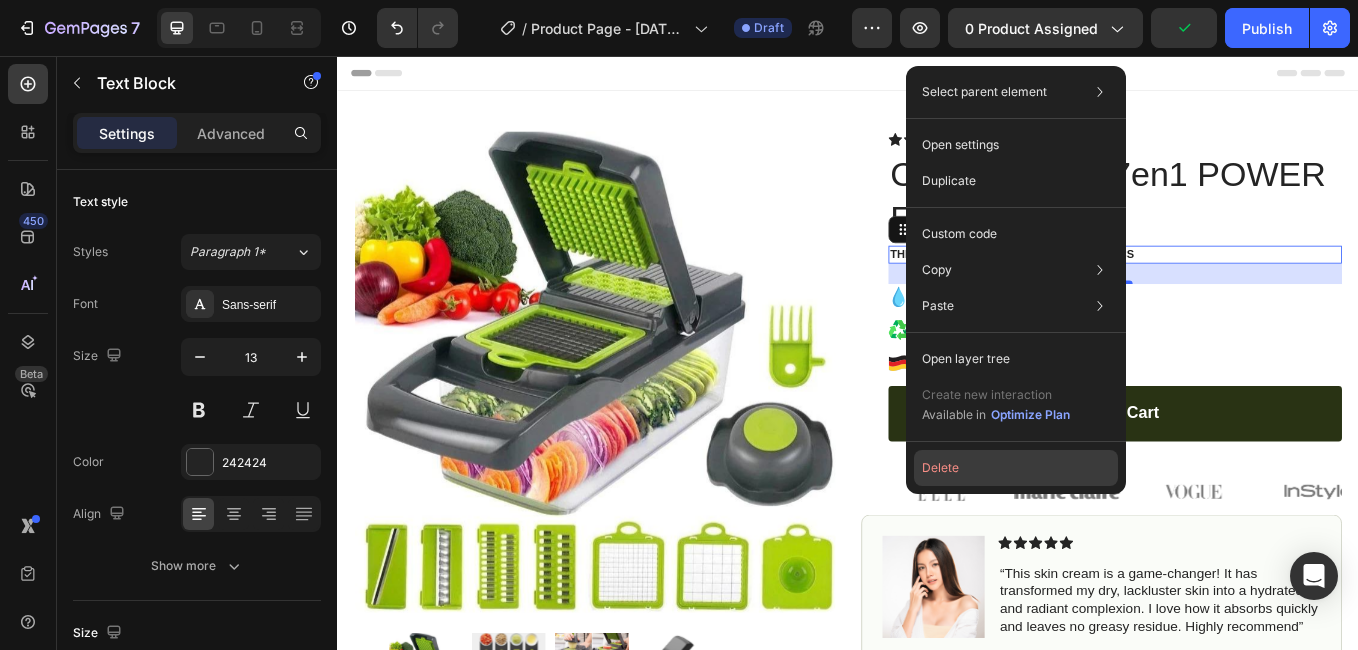 click on "Delete" 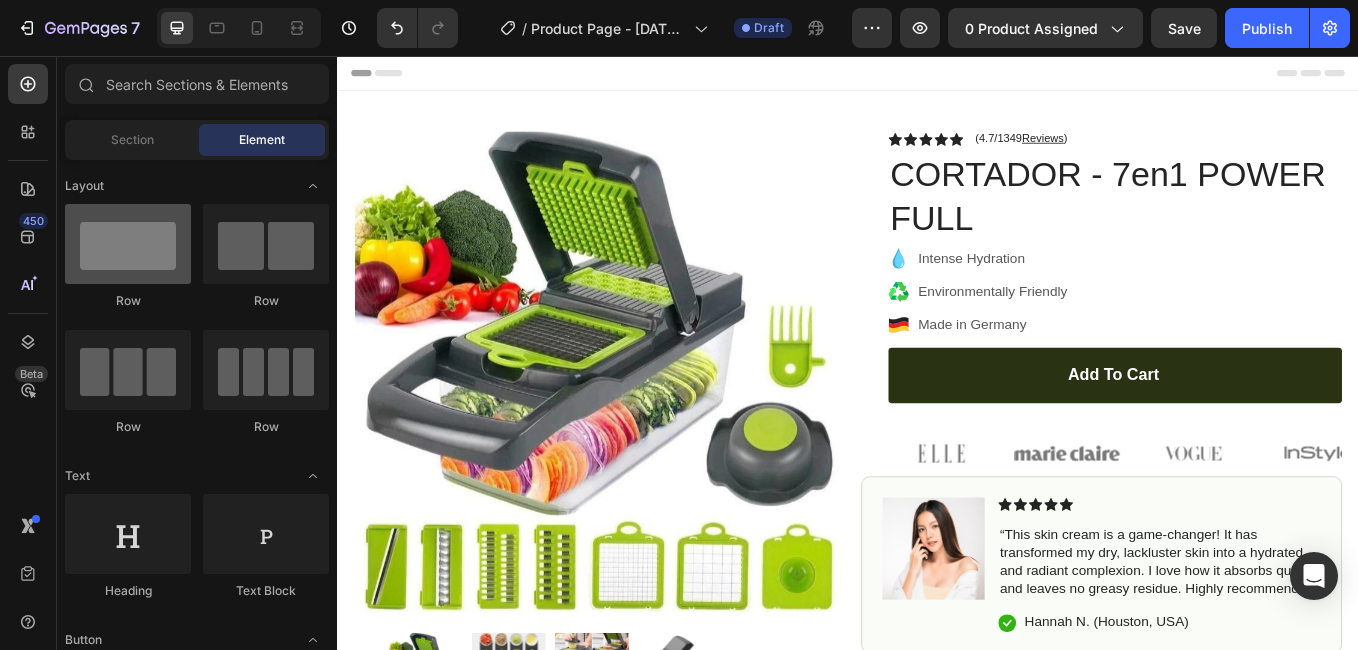 click at bounding box center (128, 244) 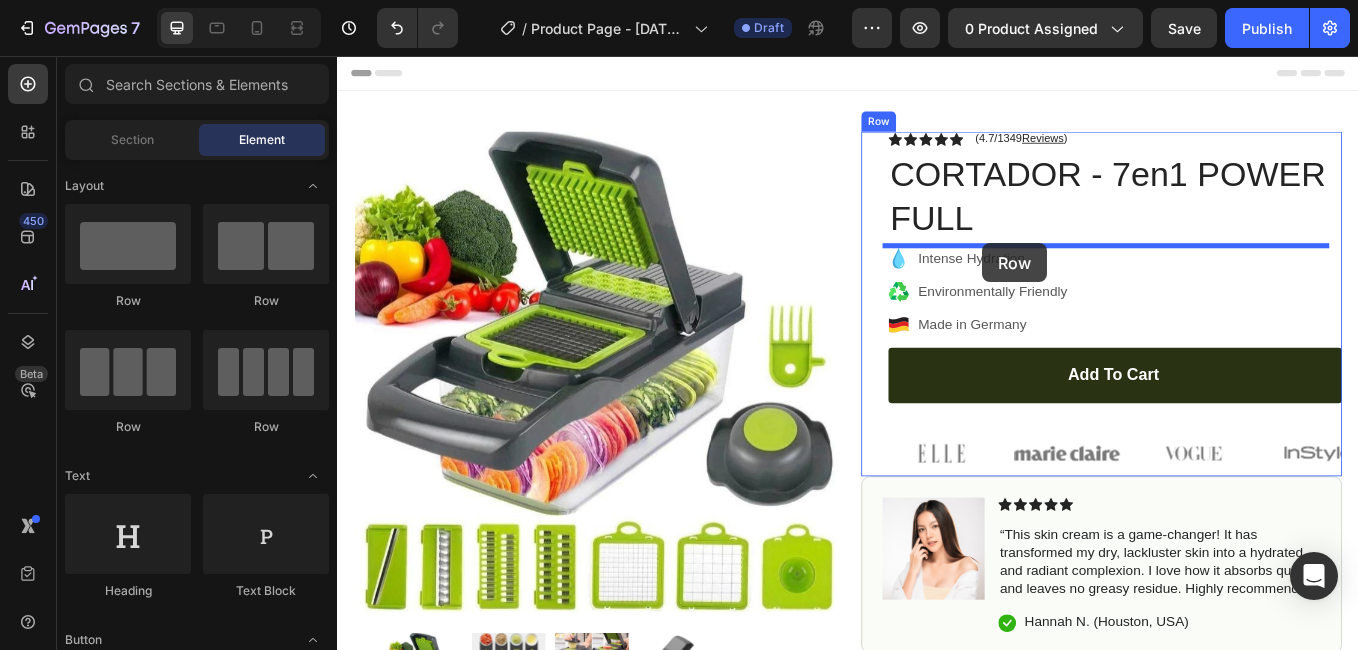 drag, startPoint x: 450, startPoint y: 287, endPoint x: 1095, endPoint y: 276, distance: 645.0938 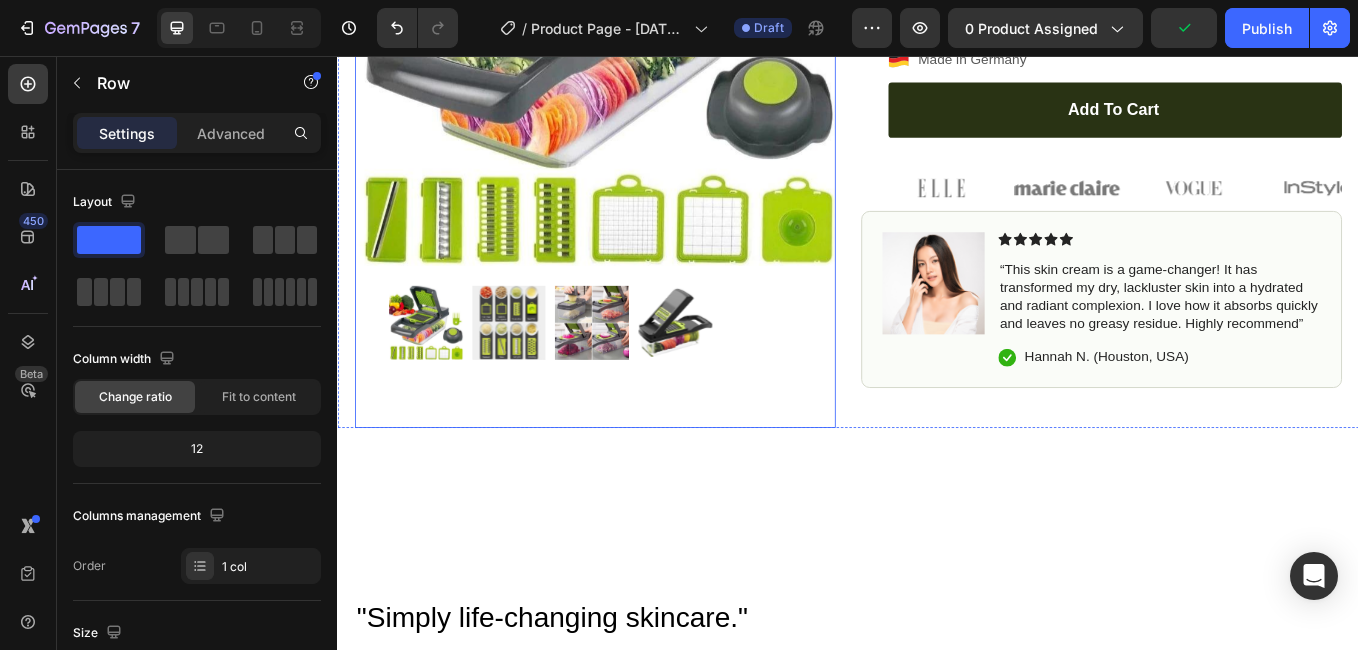 scroll, scrollTop: 500, scrollLeft: 0, axis: vertical 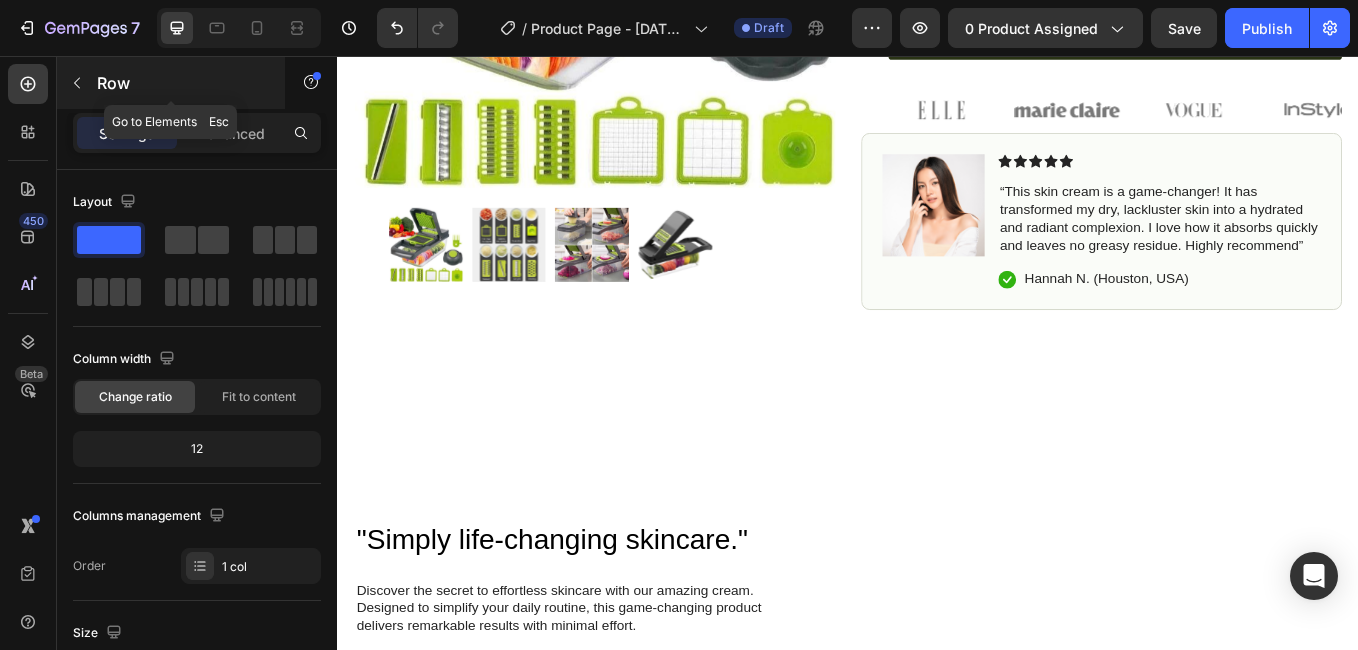 click at bounding box center [77, 83] 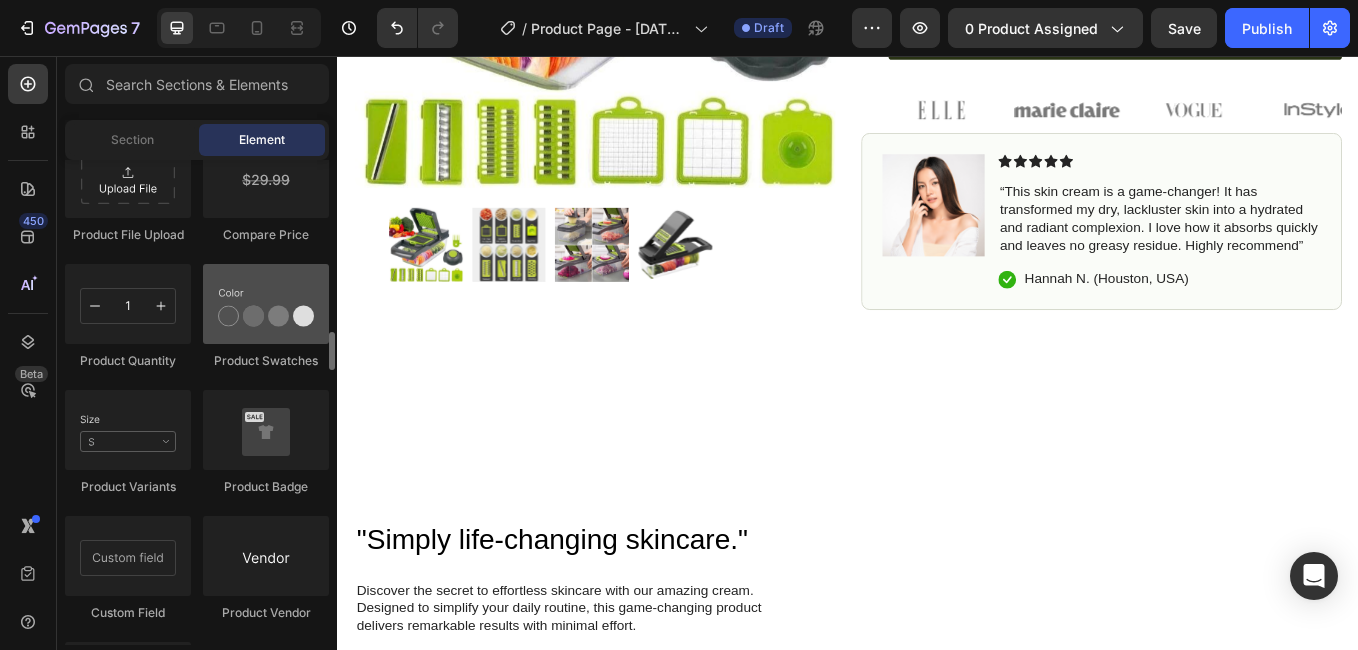 scroll, scrollTop: 3300, scrollLeft: 0, axis: vertical 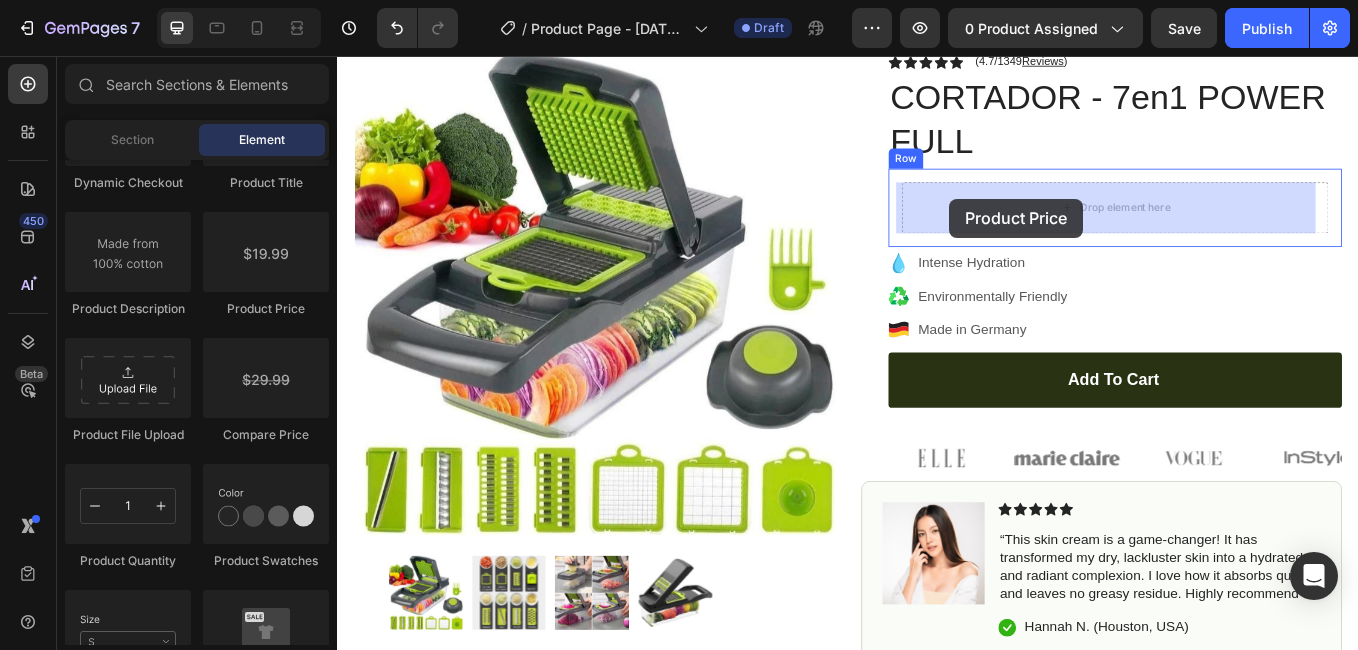 drag, startPoint x: 592, startPoint y: 328, endPoint x: 1056, endPoint y: 224, distance: 475.51236 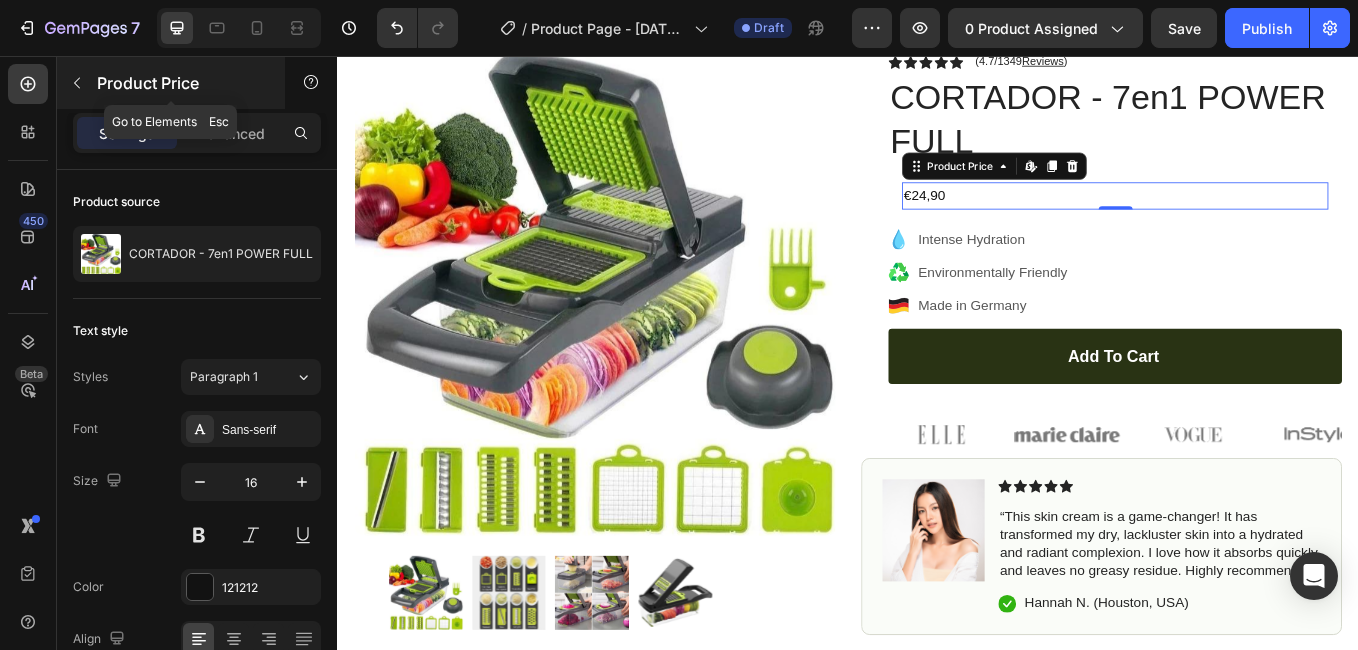 click on "Product Price" at bounding box center (171, 83) 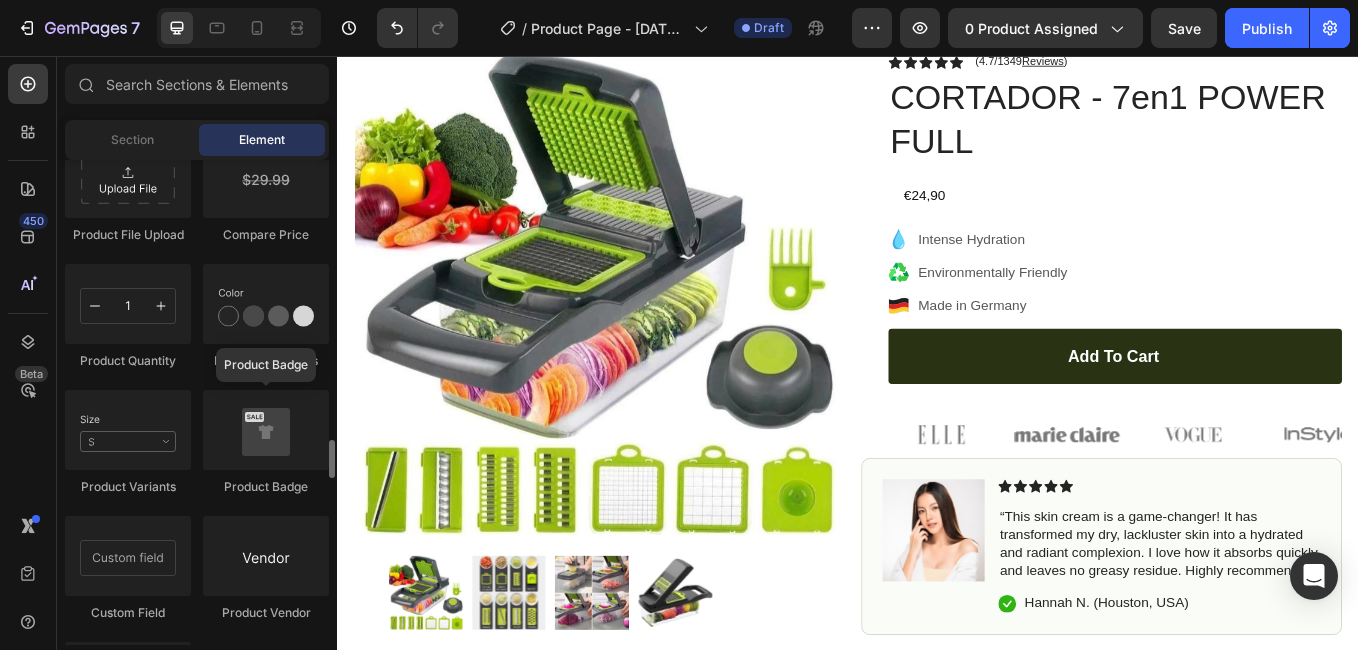 scroll, scrollTop: 3400, scrollLeft: 0, axis: vertical 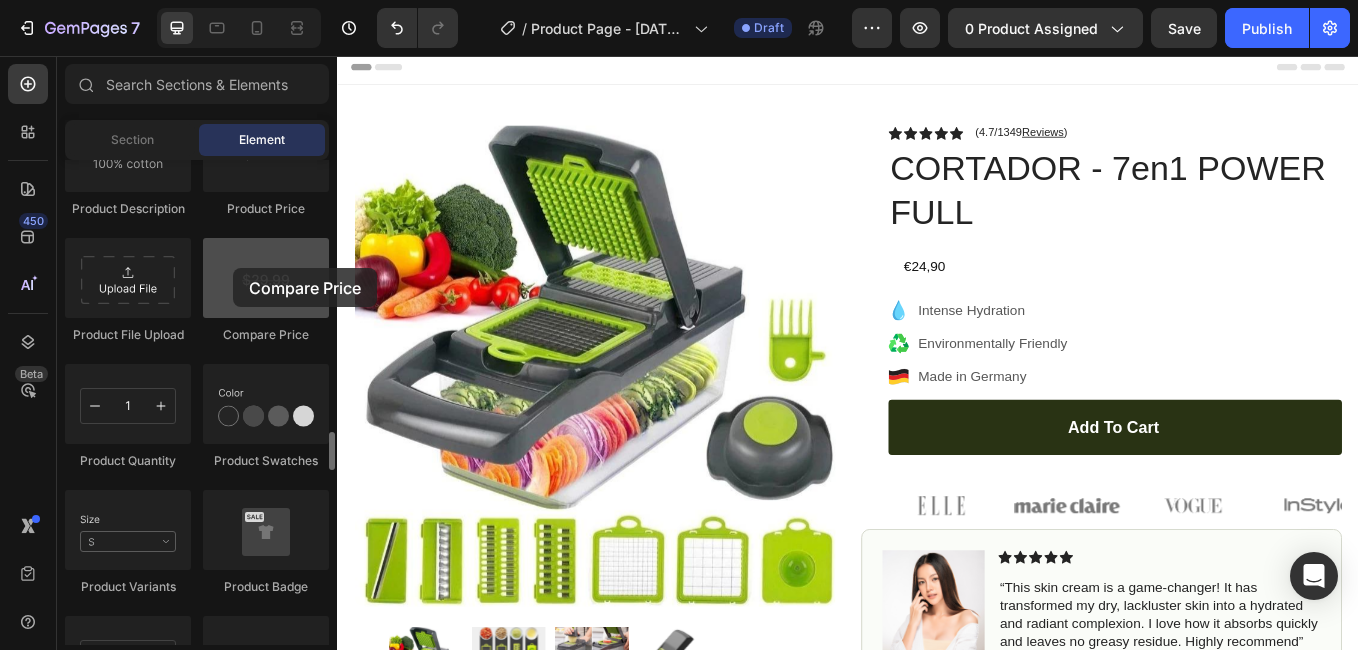 drag, startPoint x: 404, startPoint y: 222, endPoint x: 257, endPoint y: 280, distance: 158.02847 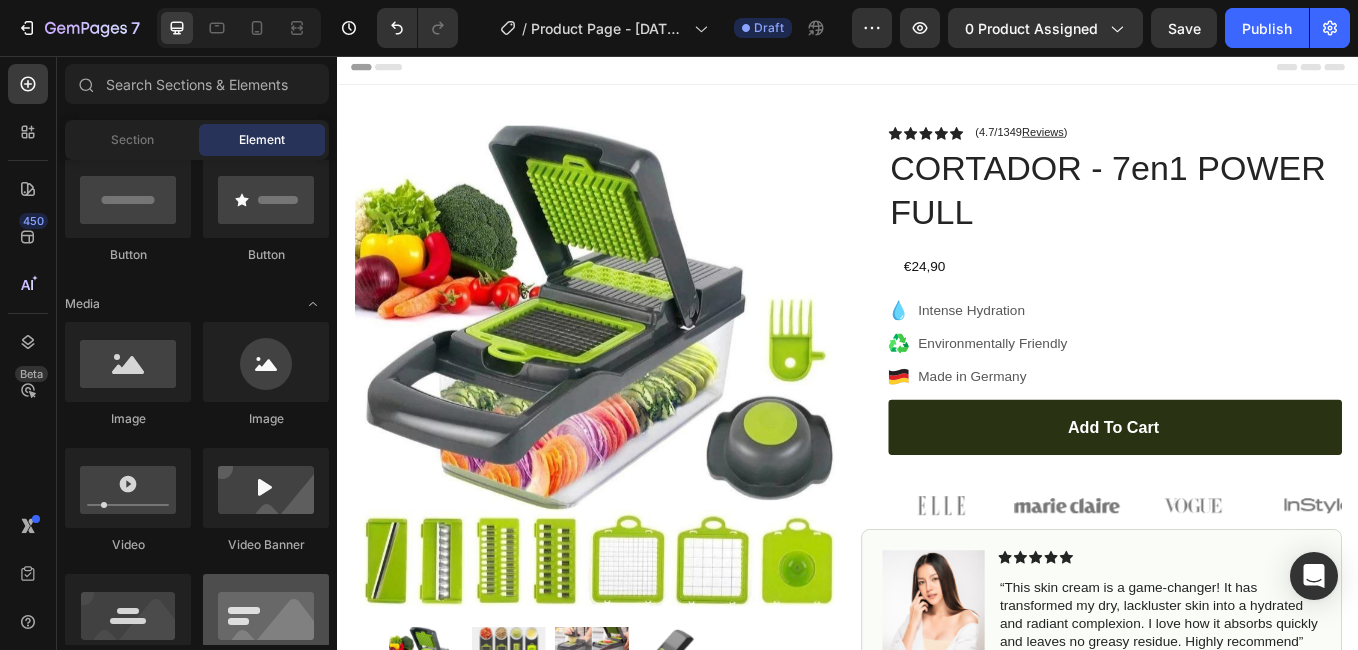 scroll, scrollTop: 0, scrollLeft: 0, axis: both 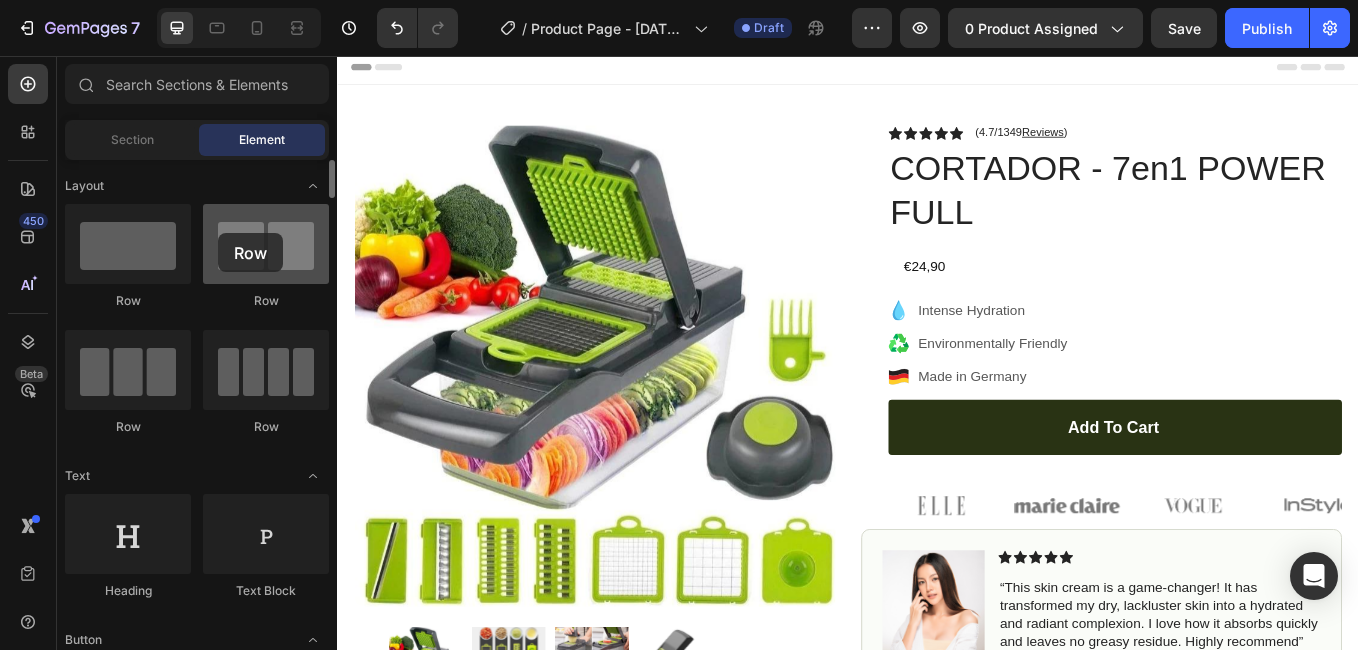 drag, startPoint x: 264, startPoint y: 251, endPoint x: 229, endPoint y: 172, distance: 86.40602 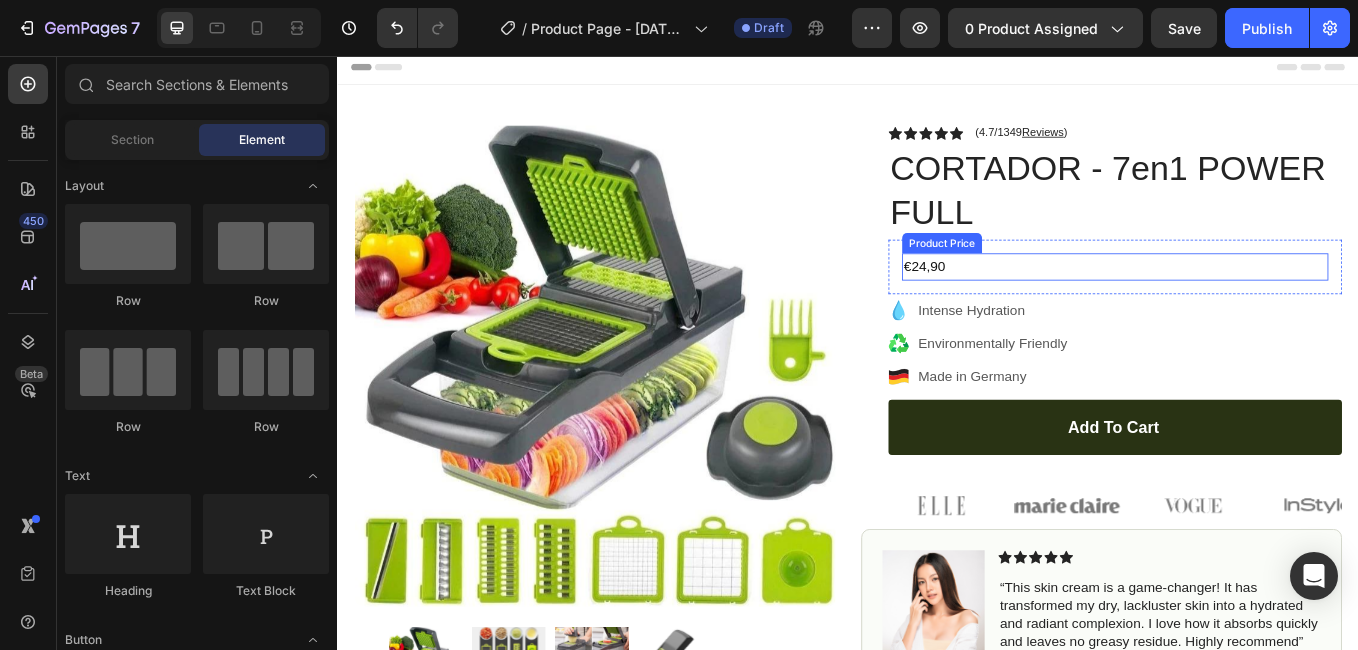 click on "€24,90" at bounding box center (1250, 304) 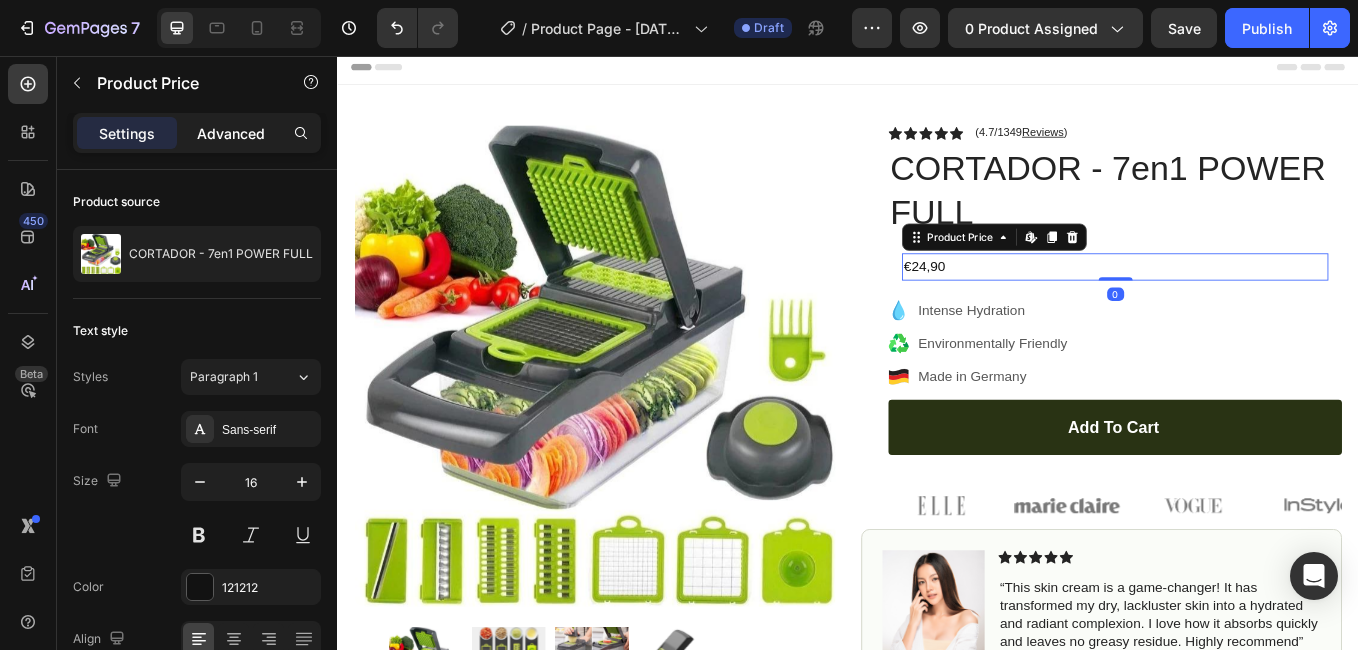 click on "Advanced" at bounding box center [231, 133] 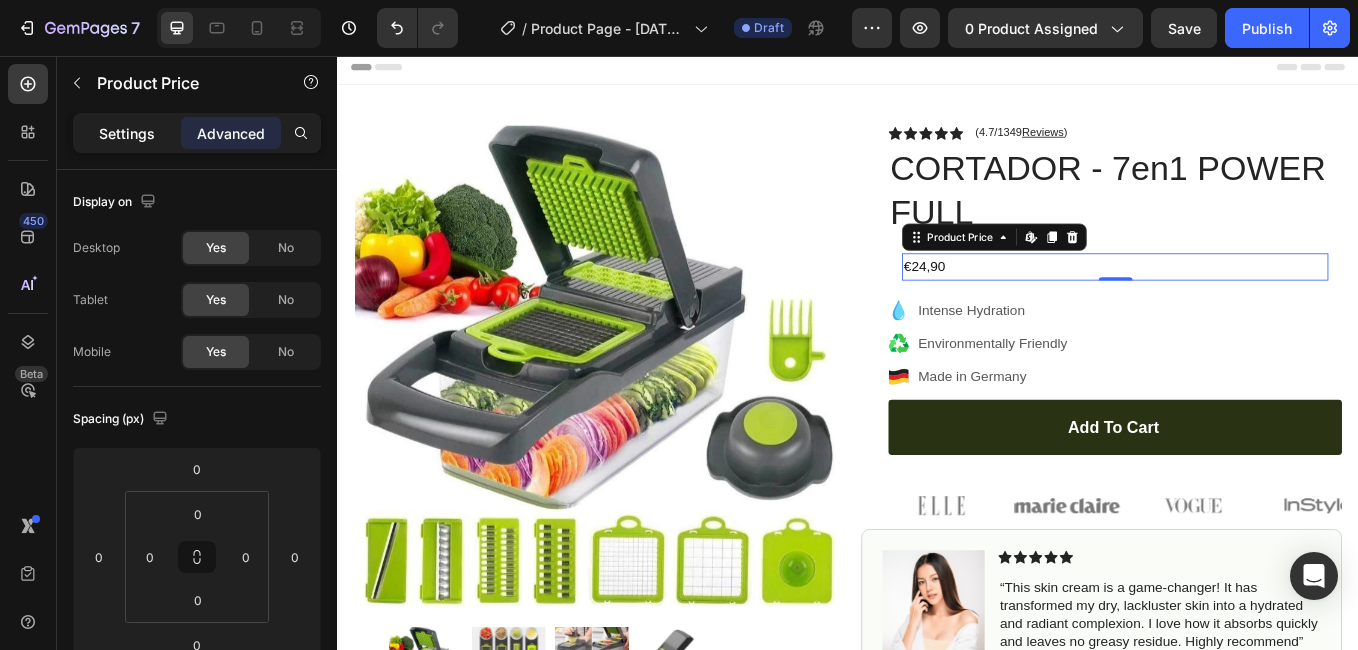 click on "Settings" 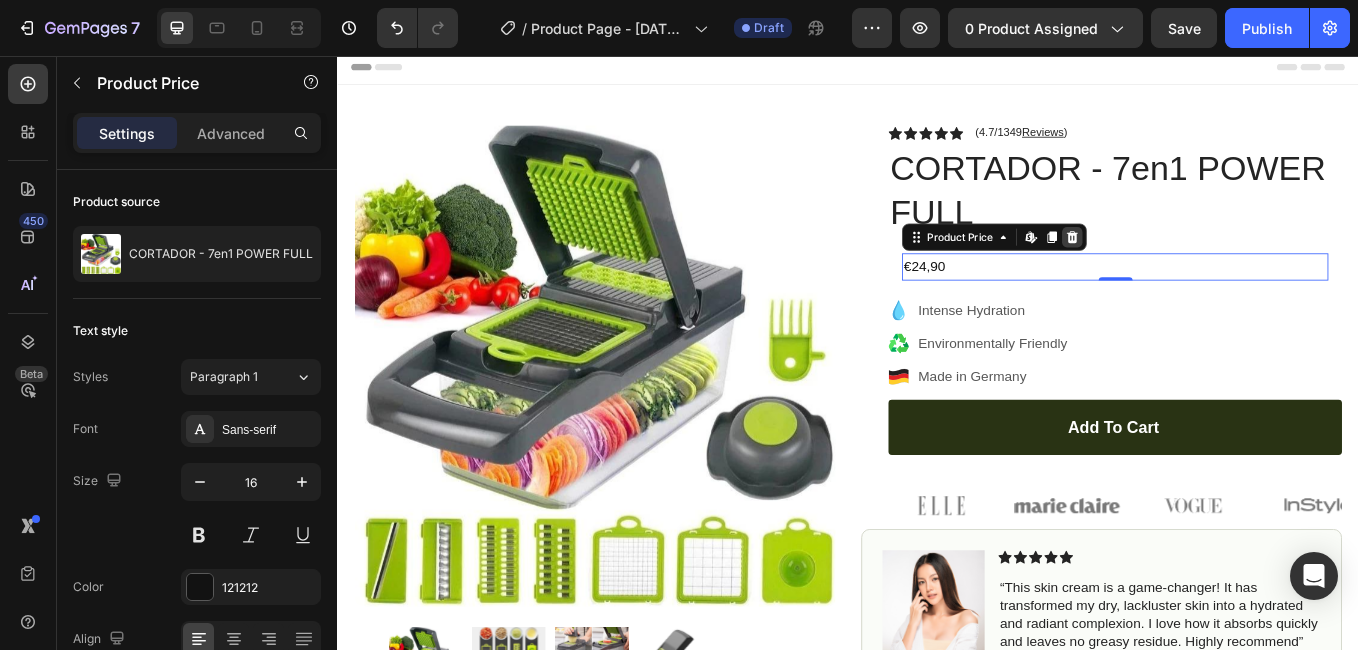 click 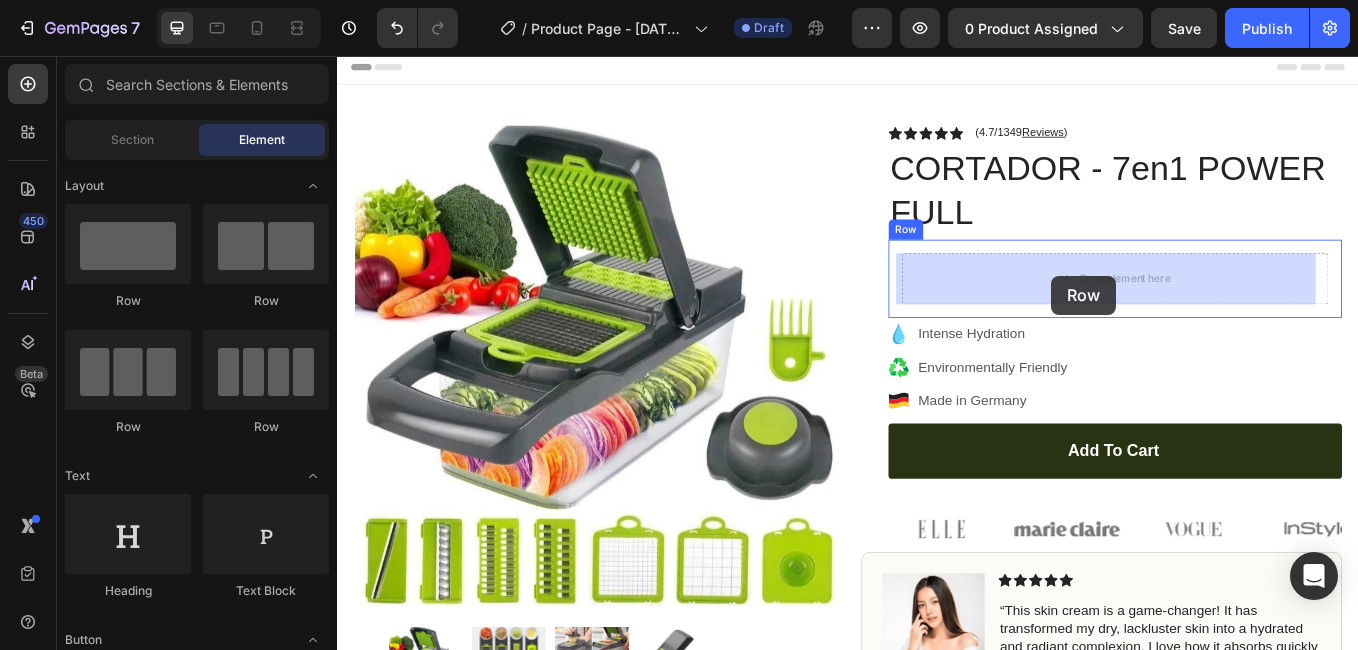 drag, startPoint x: 601, startPoint y: 308, endPoint x: 1176, endPoint y: 314, distance: 575.0313 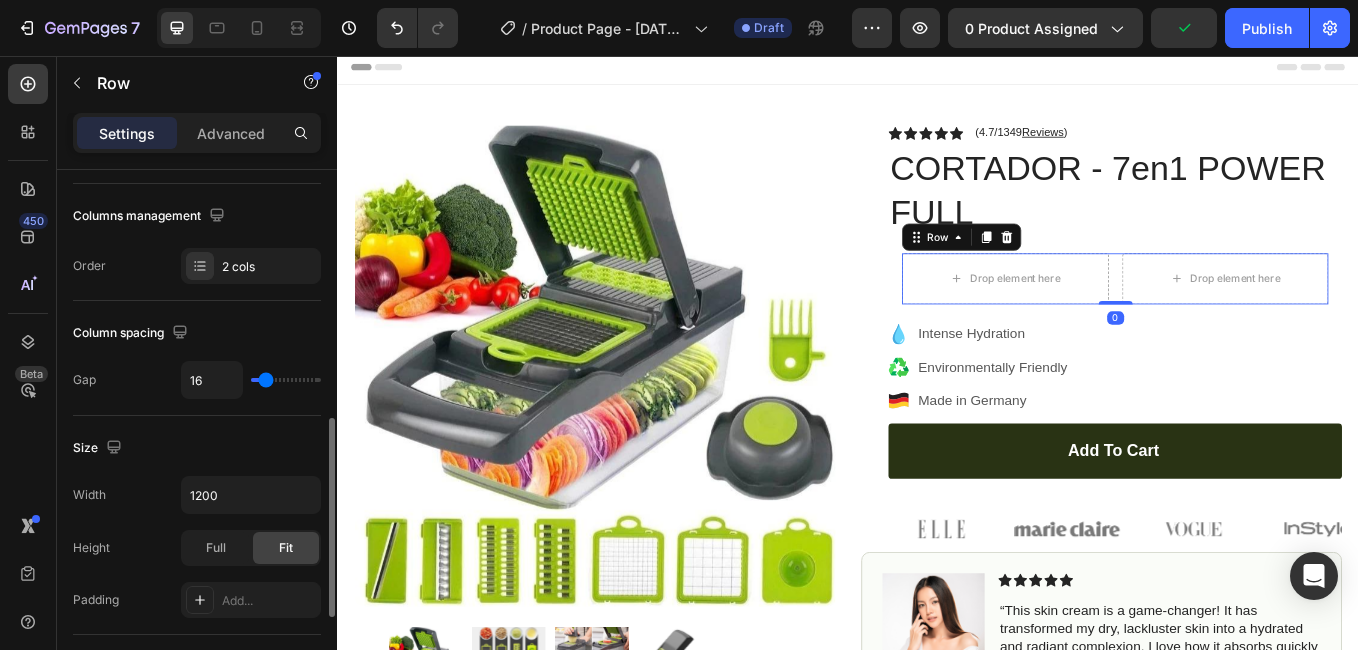 scroll, scrollTop: 600, scrollLeft: 0, axis: vertical 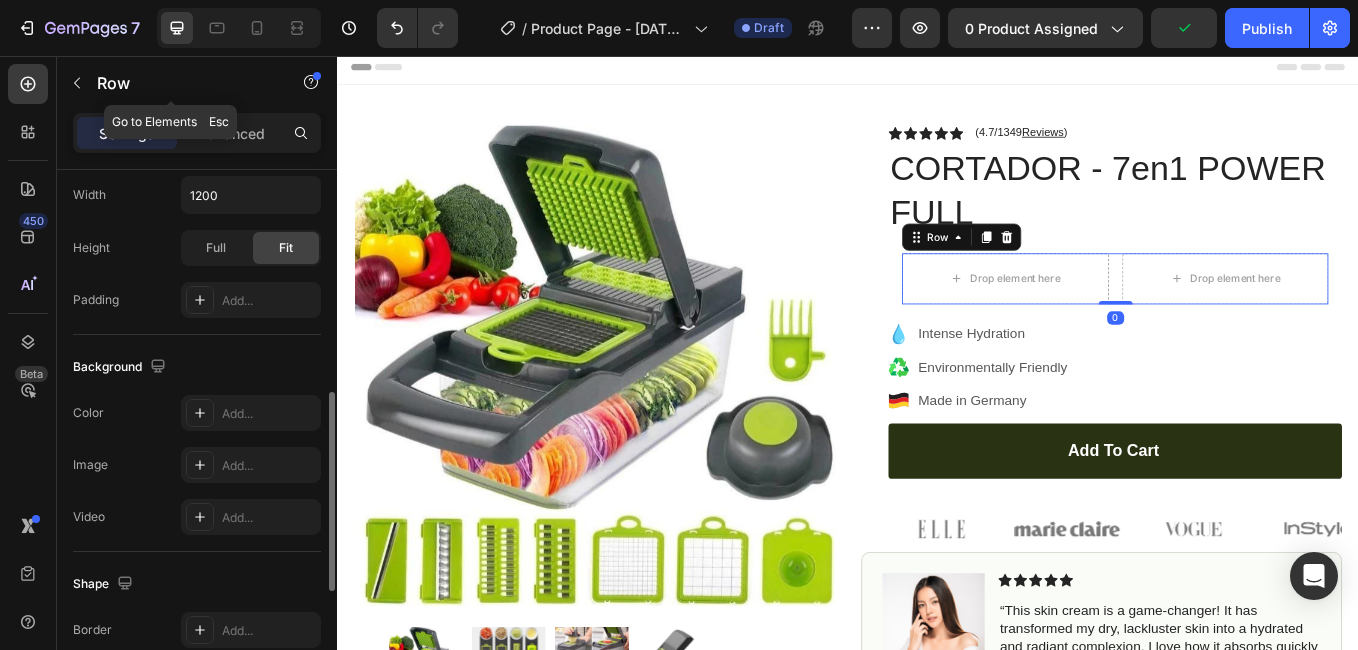 drag, startPoint x: 116, startPoint y: 69, endPoint x: 113, endPoint y: 97, distance: 28.160255 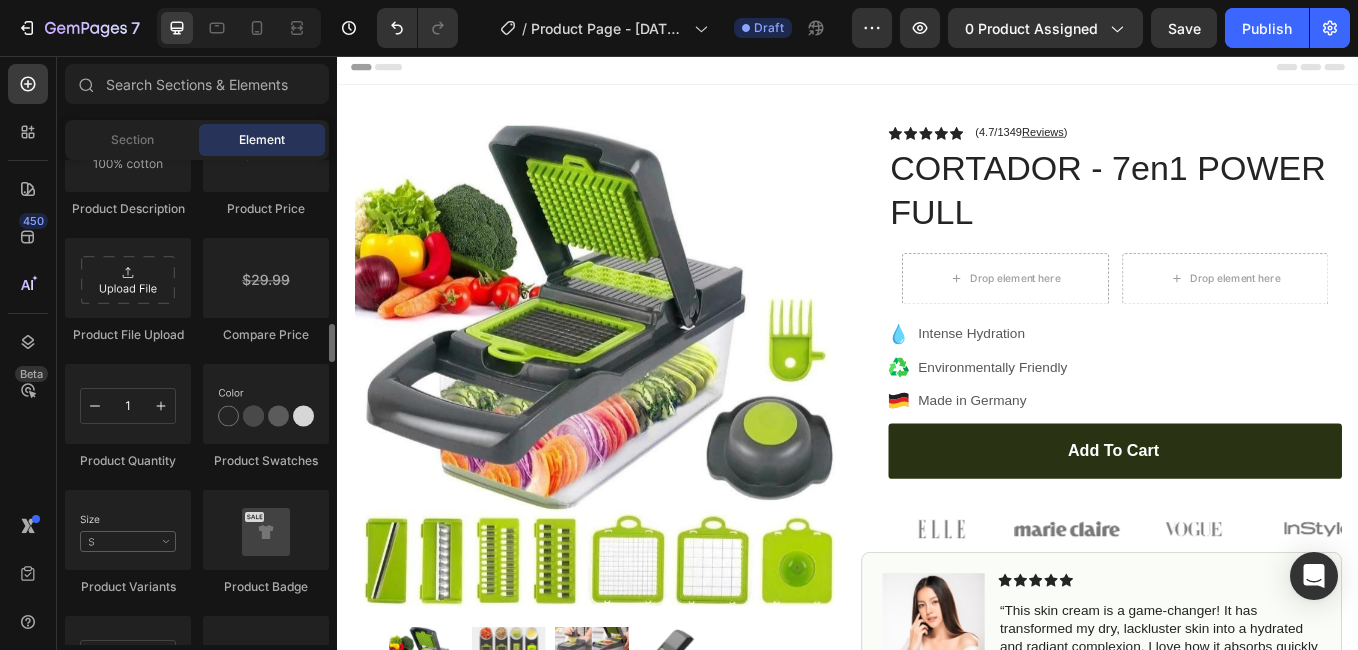 scroll, scrollTop: 3300, scrollLeft: 0, axis: vertical 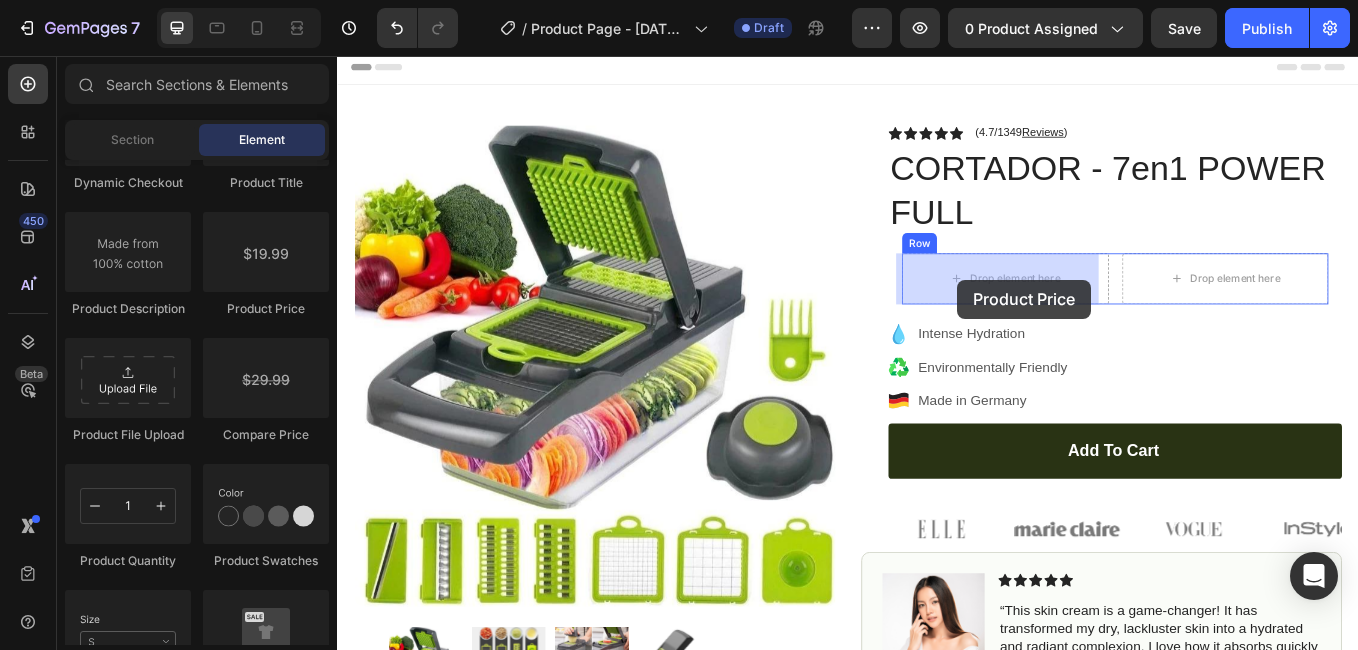 drag, startPoint x: 601, startPoint y: 331, endPoint x: 1066, endPoint y: 319, distance: 465.15482 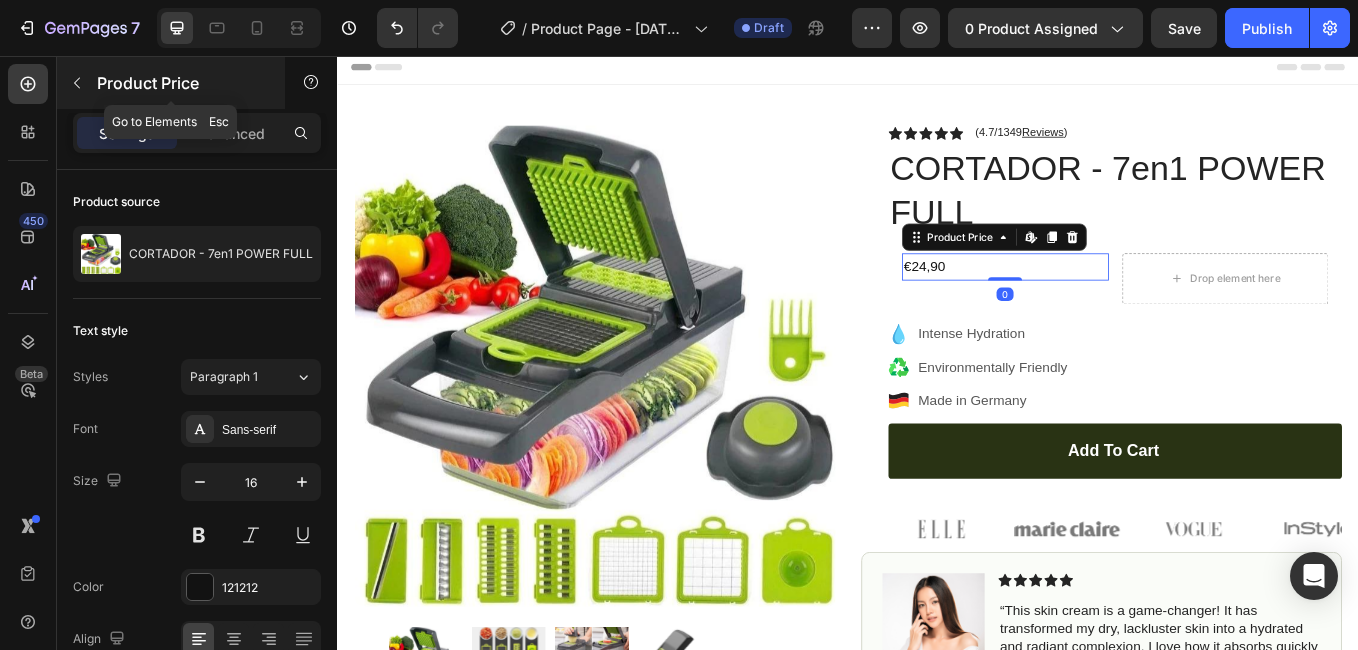 click on "Product Price" at bounding box center [182, 83] 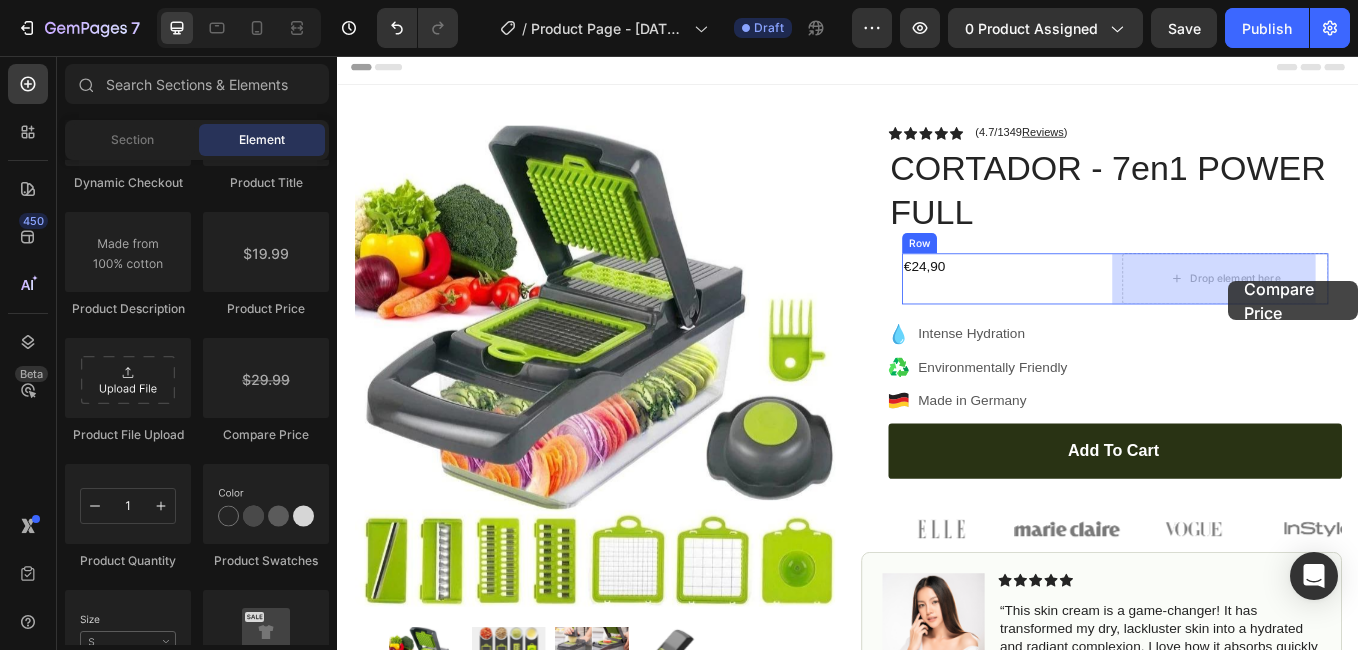 drag, startPoint x: 605, startPoint y: 439, endPoint x: 1383, endPoint y: 320, distance: 787.0483 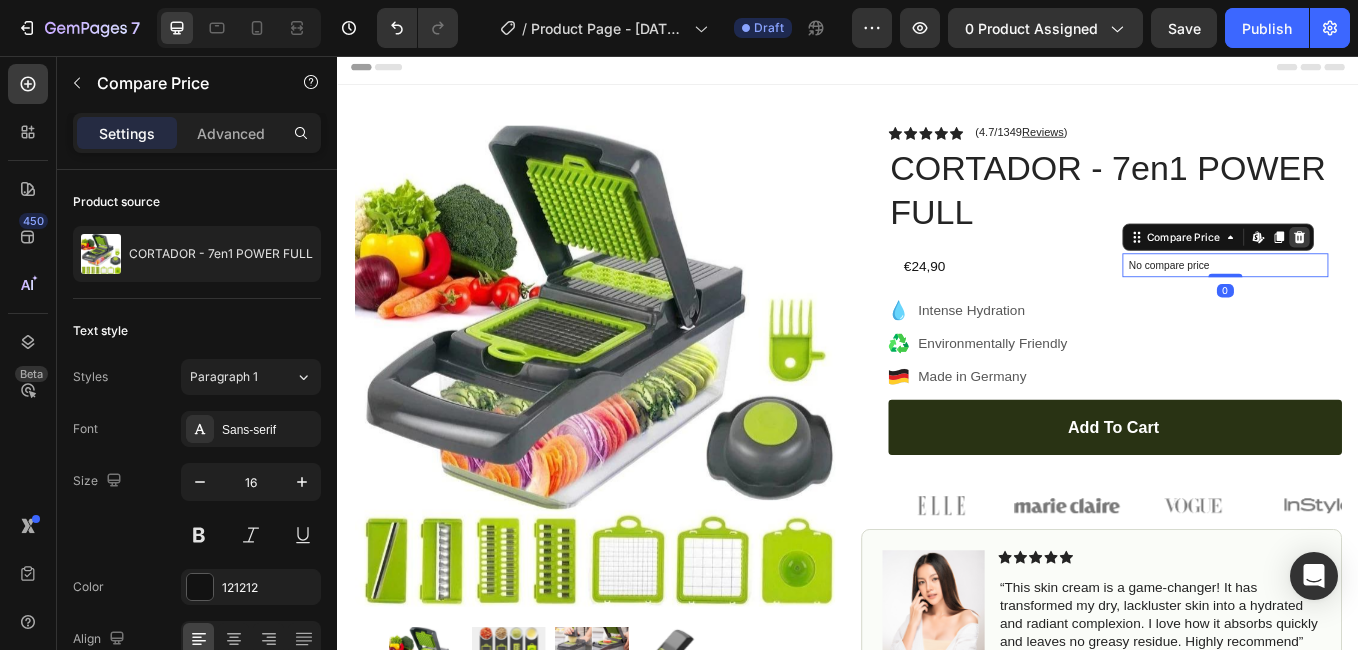 click 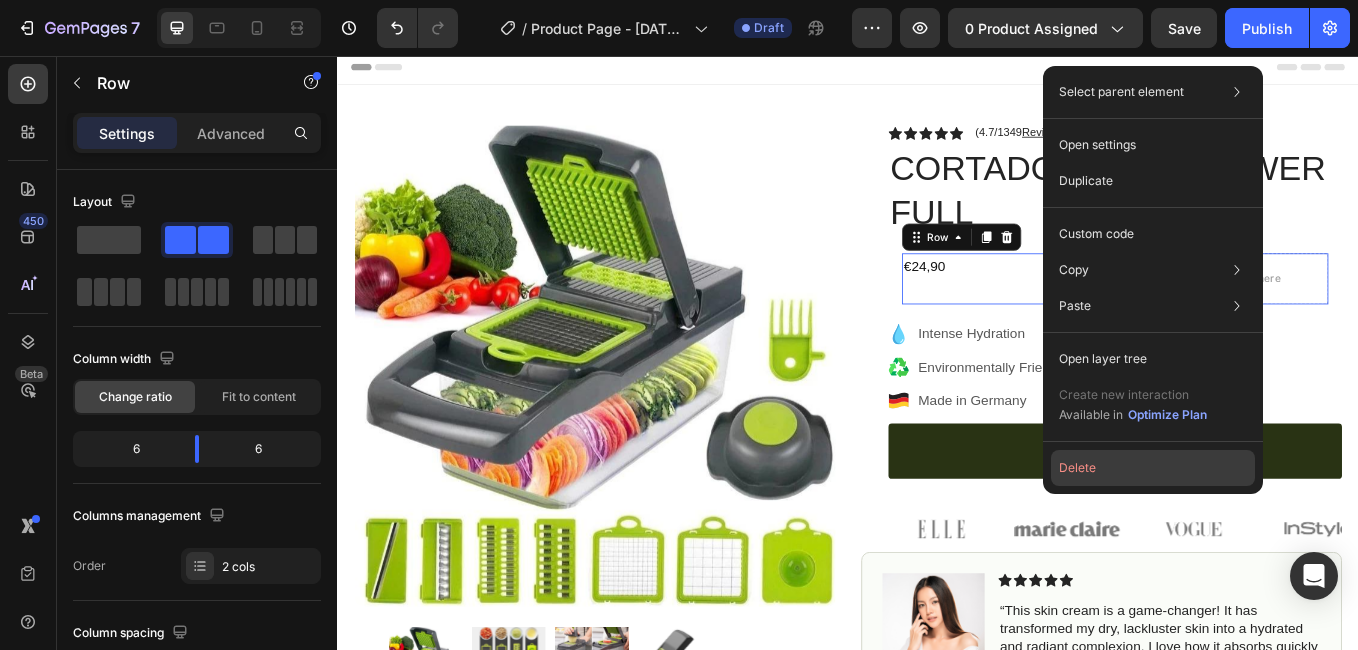click on "Delete" 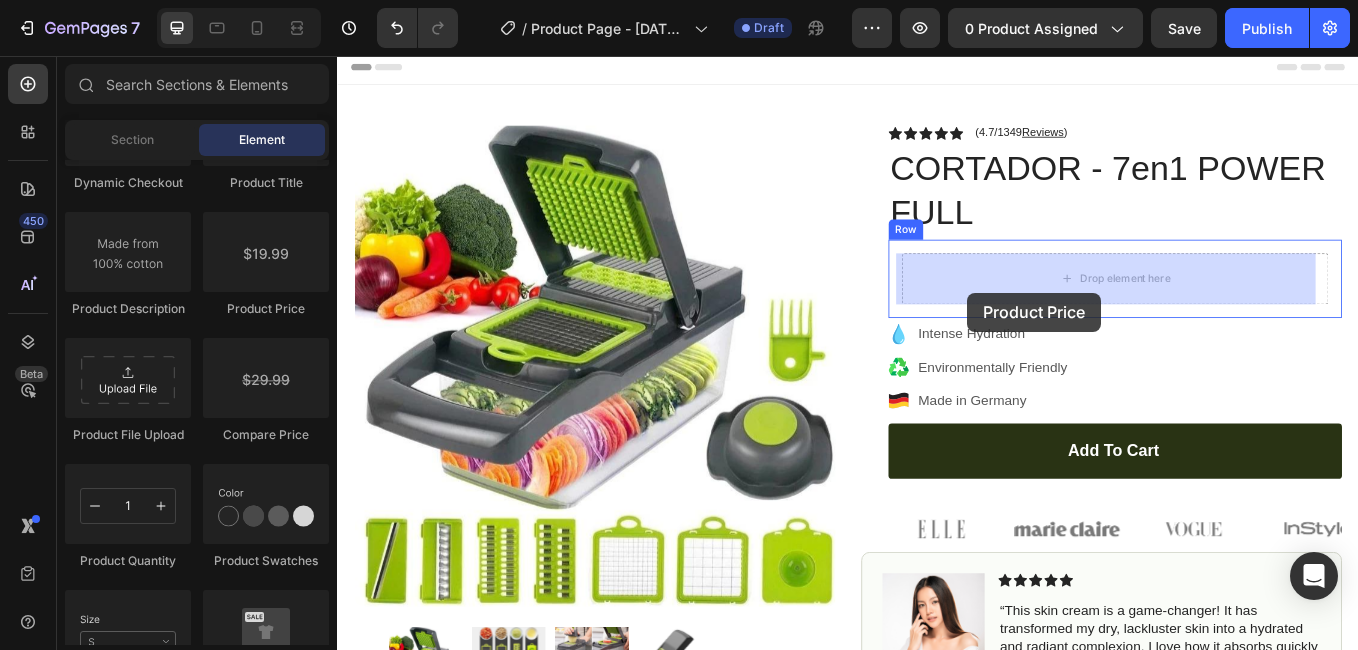 drag, startPoint x: 573, startPoint y: 324, endPoint x: 1065, endPoint y: 326, distance: 492.00406 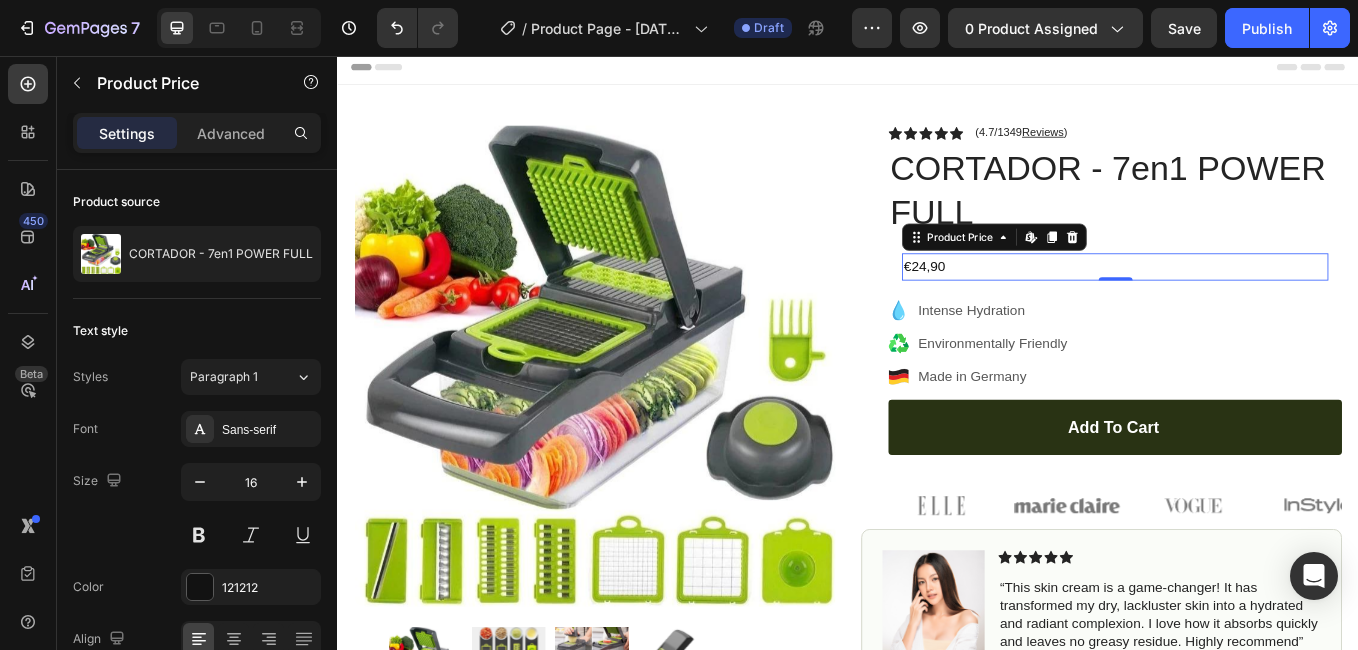 click on "€24,90" at bounding box center [1250, 304] 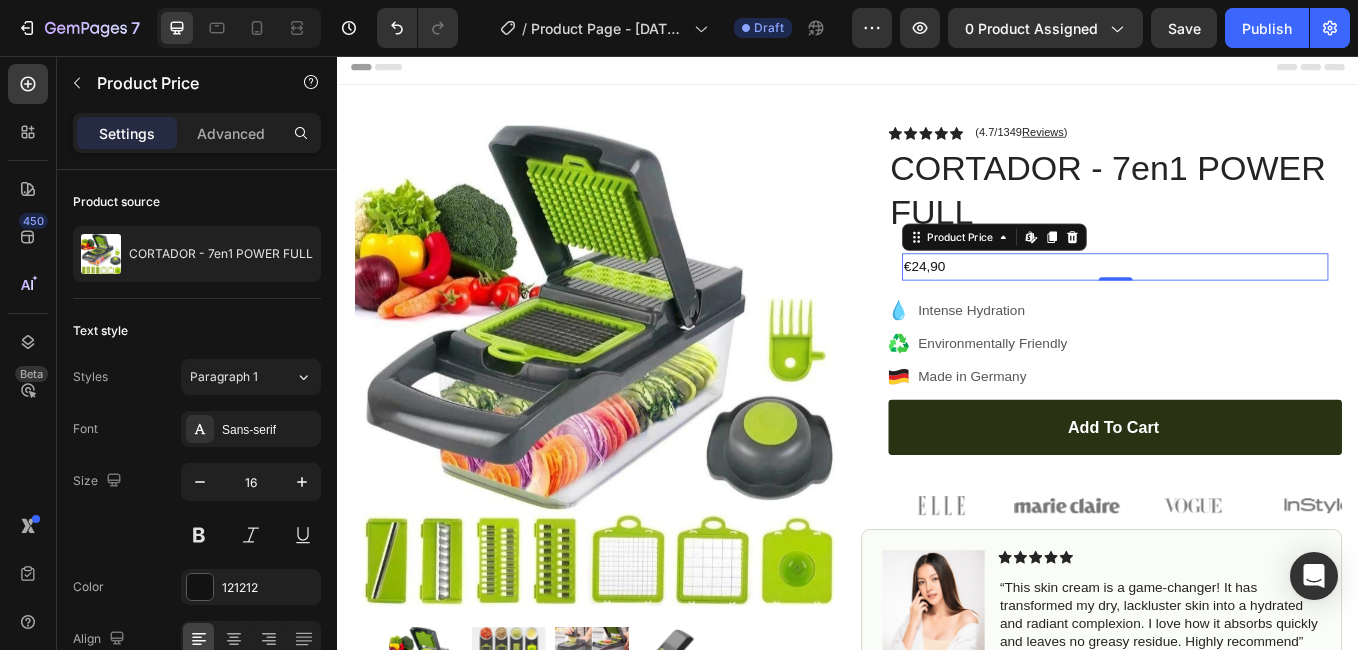 click on "€24,90" at bounding box center (1250, 304) 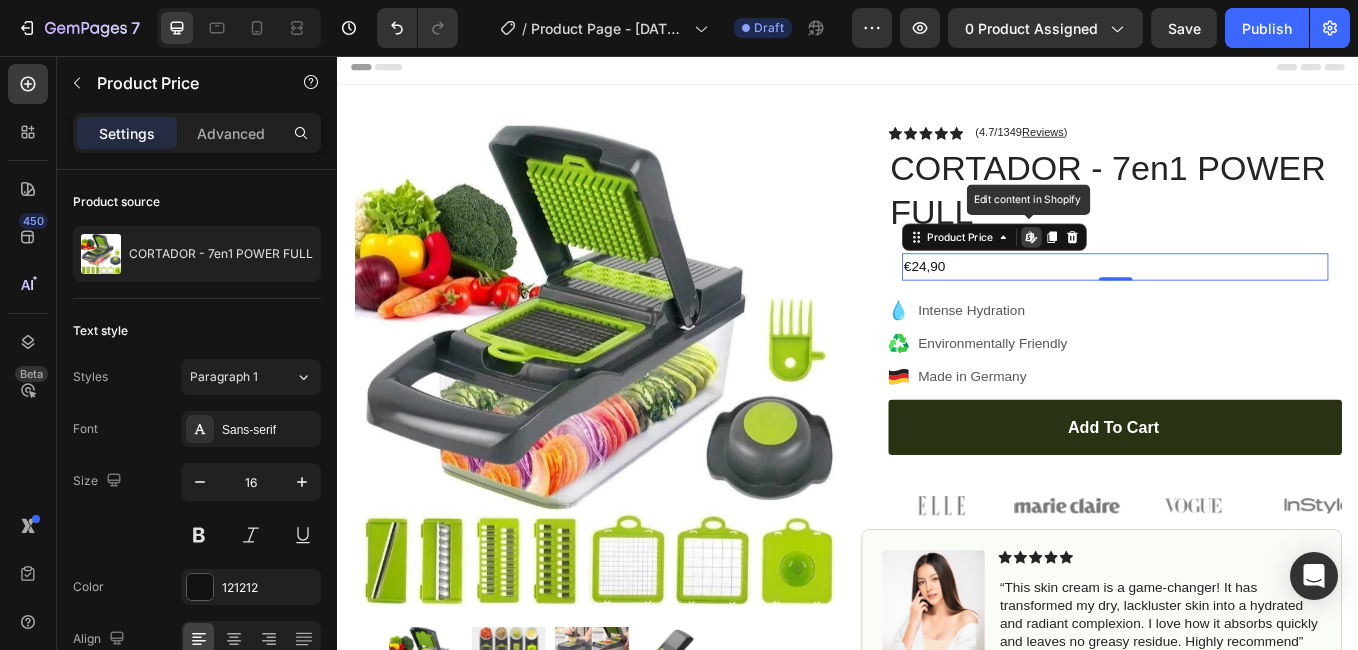 click on "€24,90" at bounding box center (1250, 304) 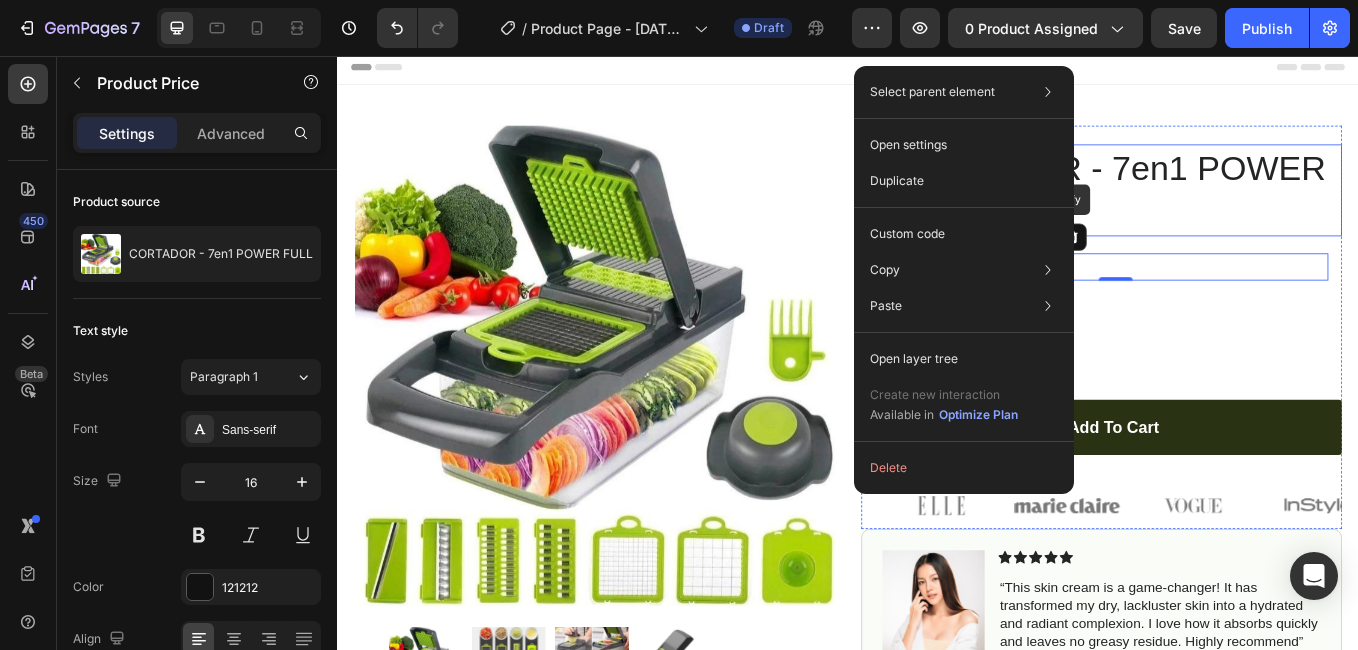 click on "CORTADOR - 7en1 POWER FULL" at bounding box center (1250, 214) 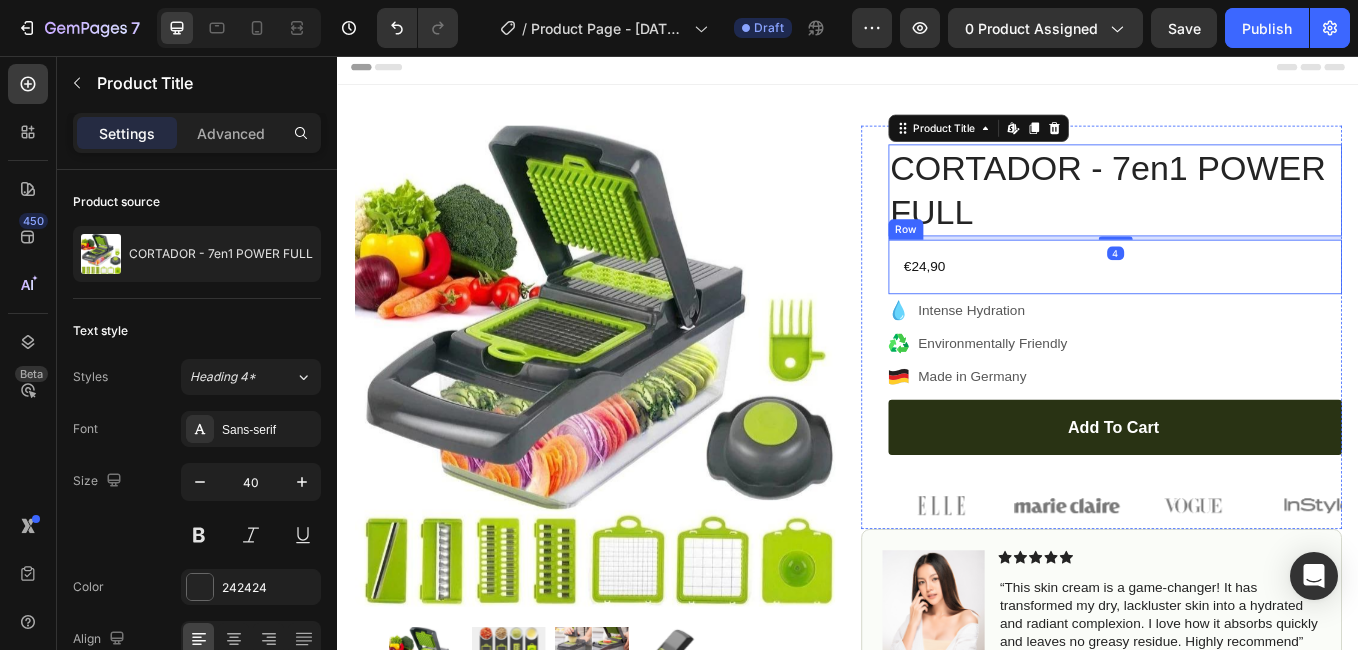 click on "€24,90" at bounding box center [1250, 304] 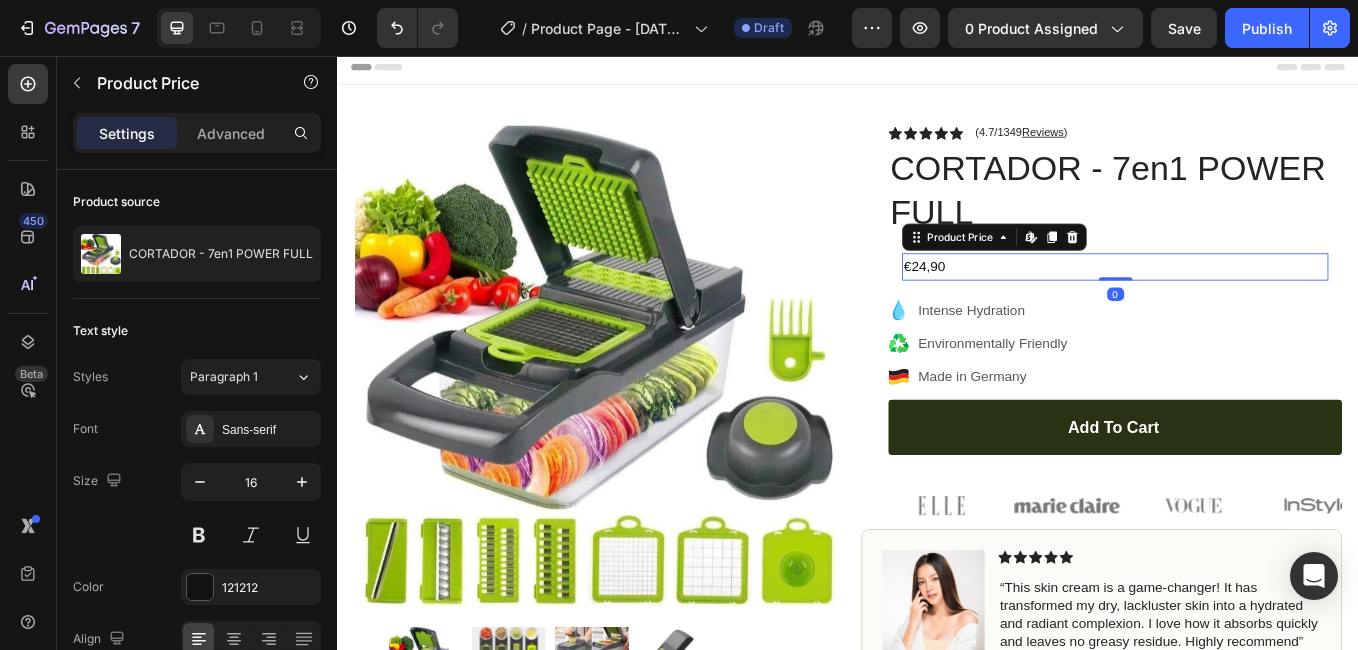 drag, startPoint x: 1041, startPoint y: 301, endPoint x: 626, endPoint y: 596, distance: 509.166 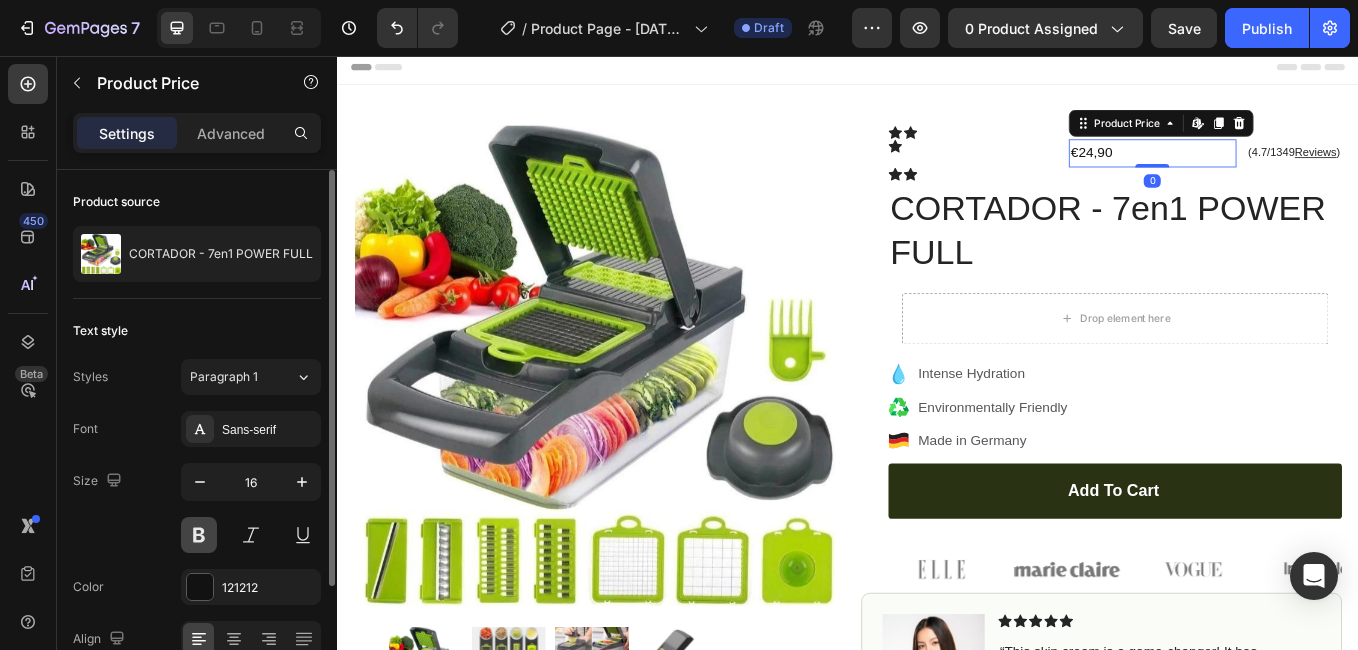 drag, startPoint x: 205, startPoint y: 533, endPoint x: 85, endPoint y: 484, distance: 129.61867 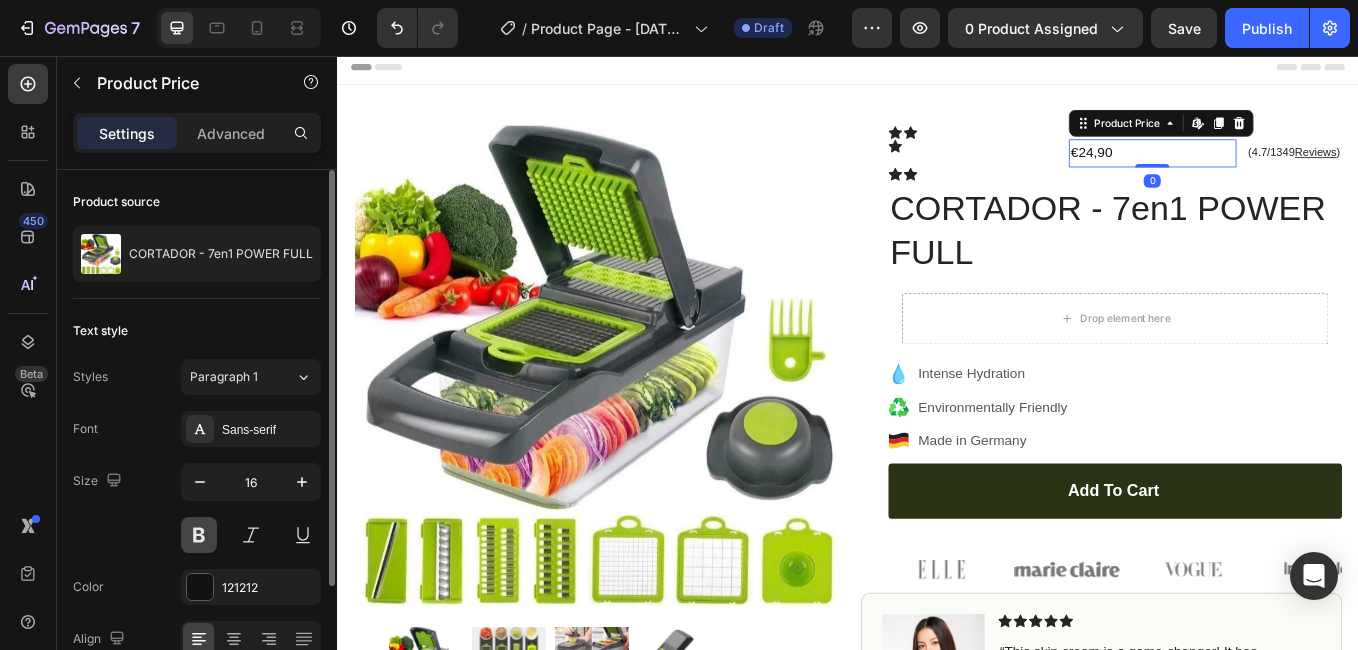 click at bounding box center (199, 535) 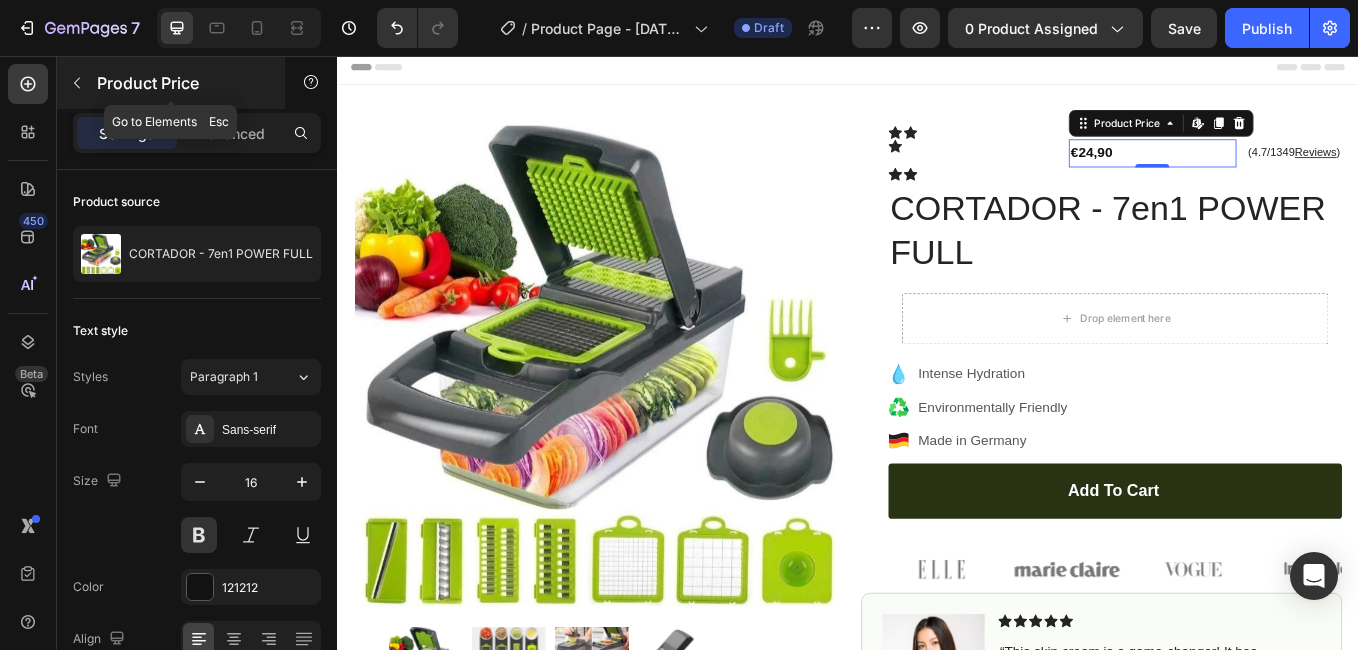 click at bounding box center [77, 83] 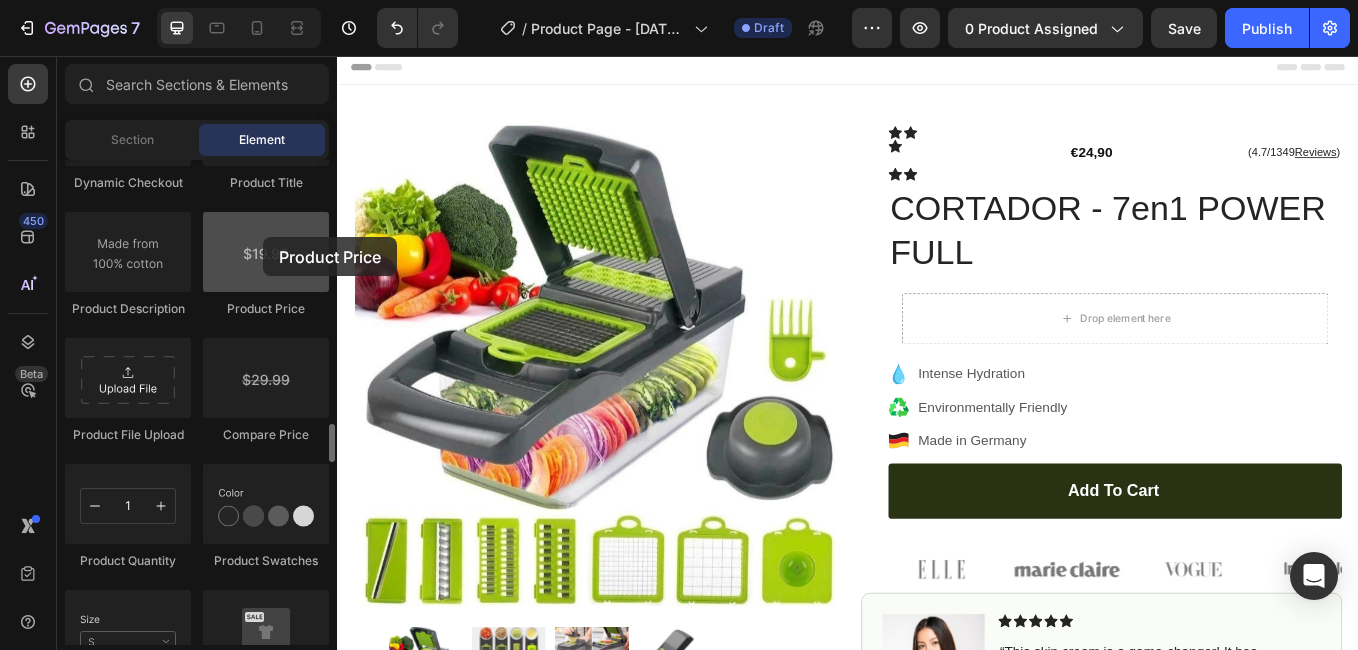 drag, startPoint x: 243, startPoint y: 266, endPoint x: 263, endPoint y: 237, distance: 35.22783 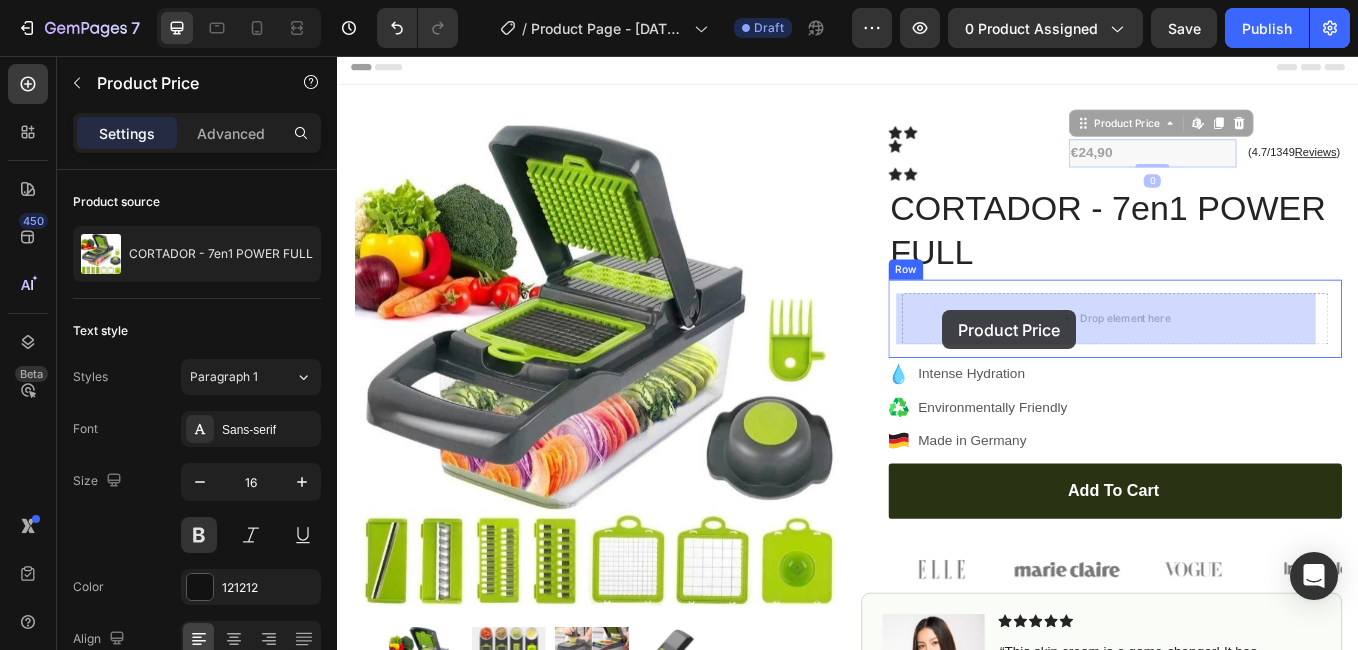 drag, startPoint x: 1222, startPoint y: 159, endPoint x: 1048, endPoint y: 355, distance: 262.09158 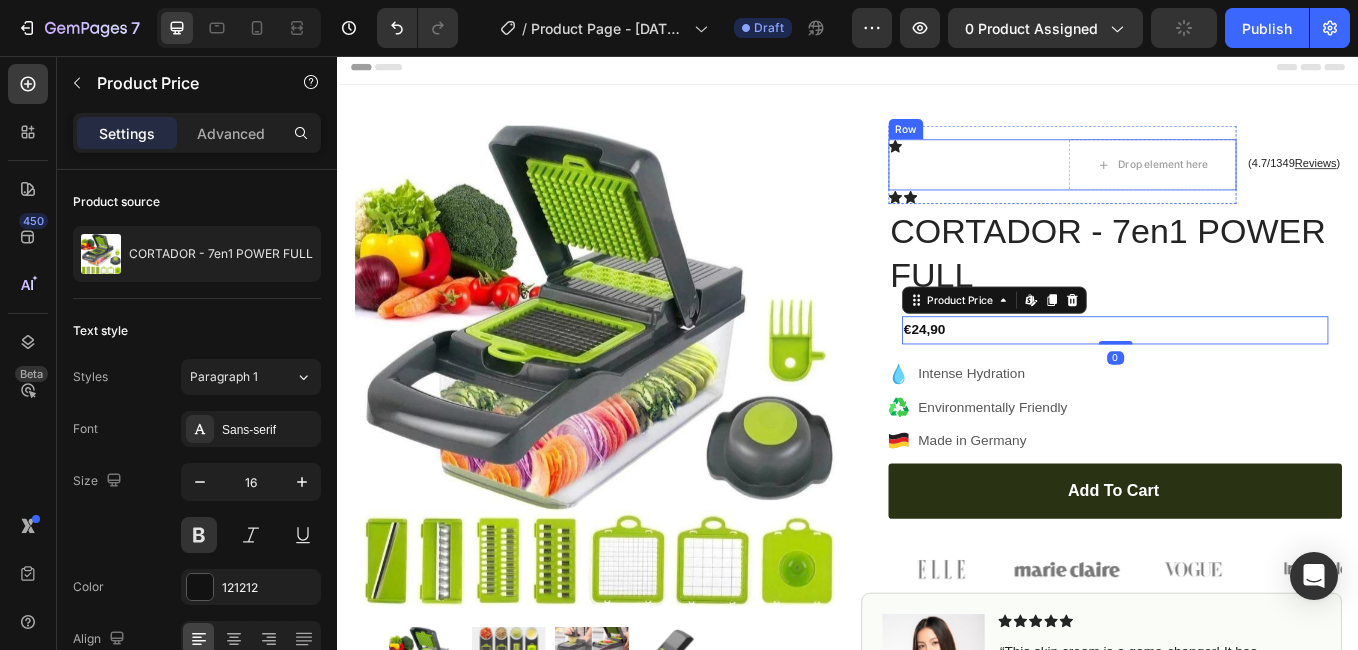 click on "Icon" at bounding box center (1082, 184) 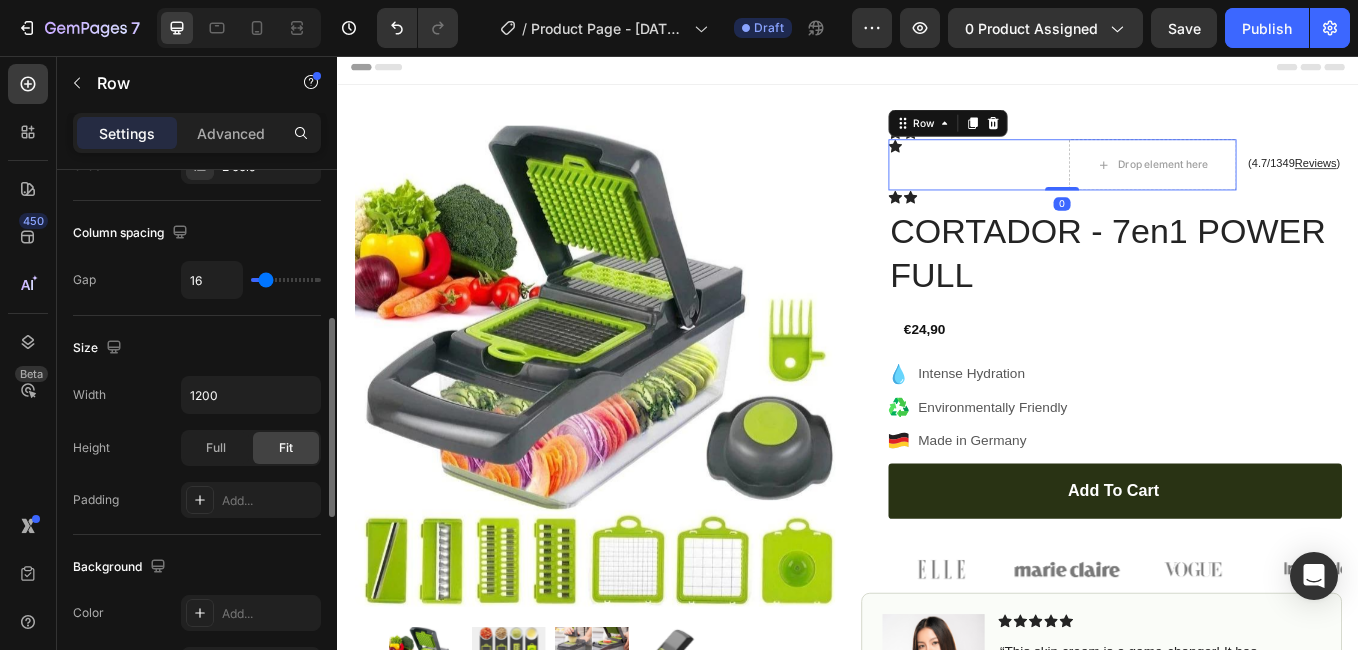 scroll, scrollTop: 0, scrollLeft: 0, axis: both 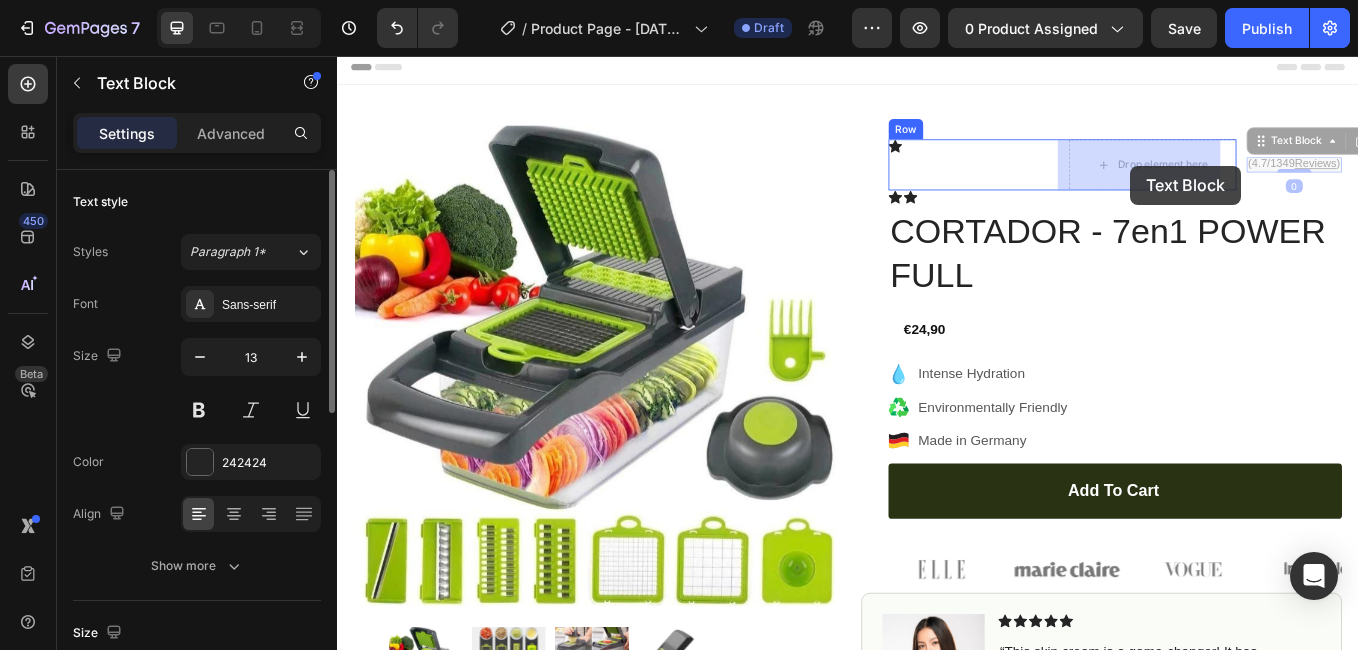 drag, startPoint x: 1460, startPoint y: 182, endPoint x: 1269, endPoint y: 185, distance: 191.02356 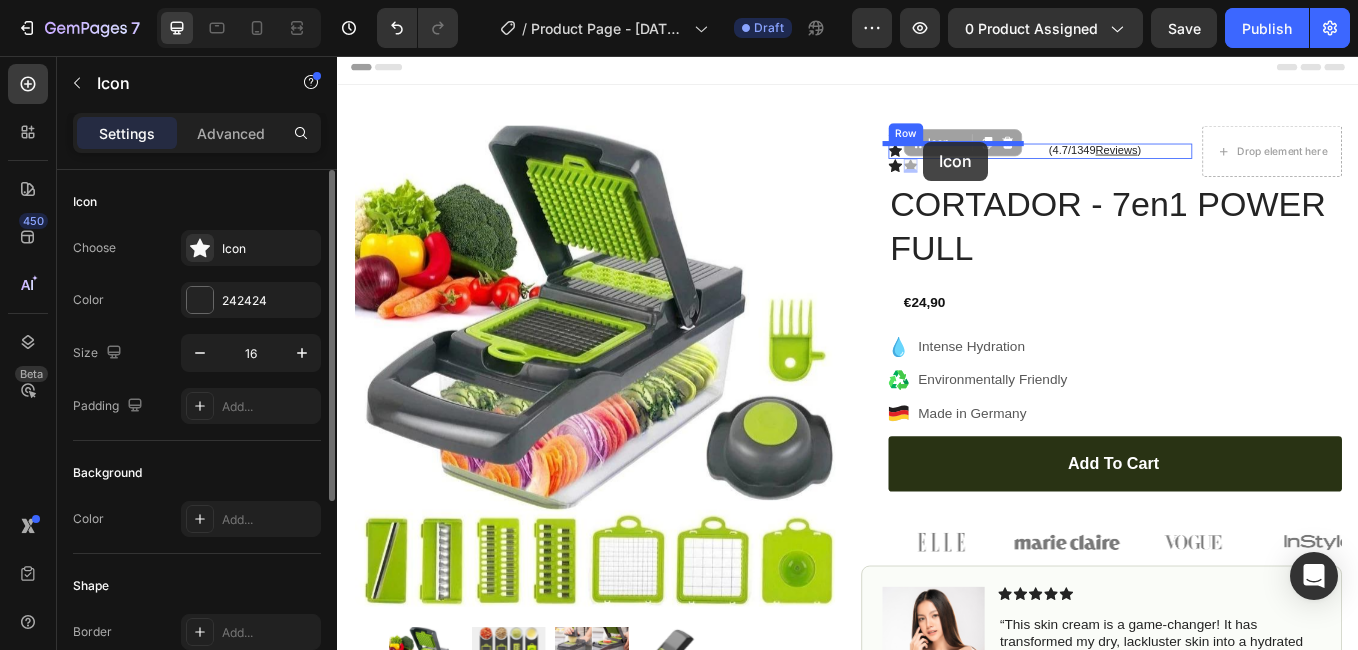 drag, startPoint x: 1002, startPoint y: 182, endPoint x: 1029, endPoint y: 155, distance: 38.183765 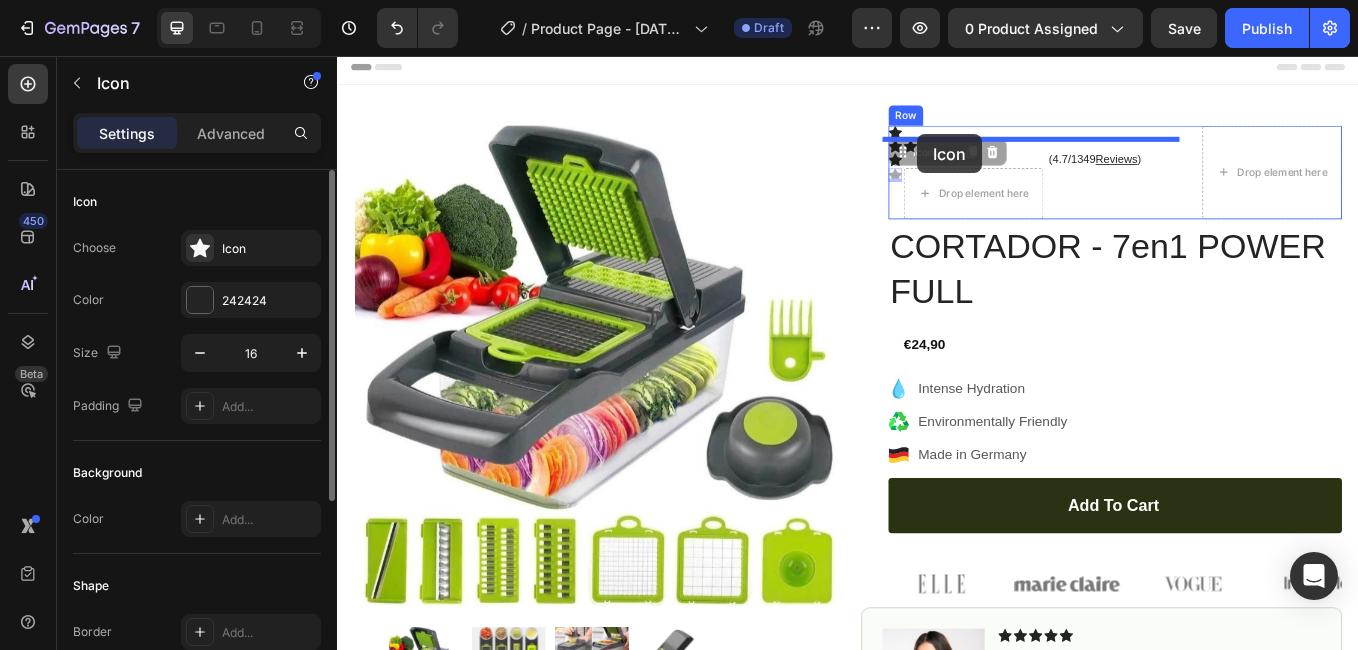 drag, startPoint x: 989, startPoint y: 194, endPoint x: 1019, endPoint y: 148, distance: 54.91812 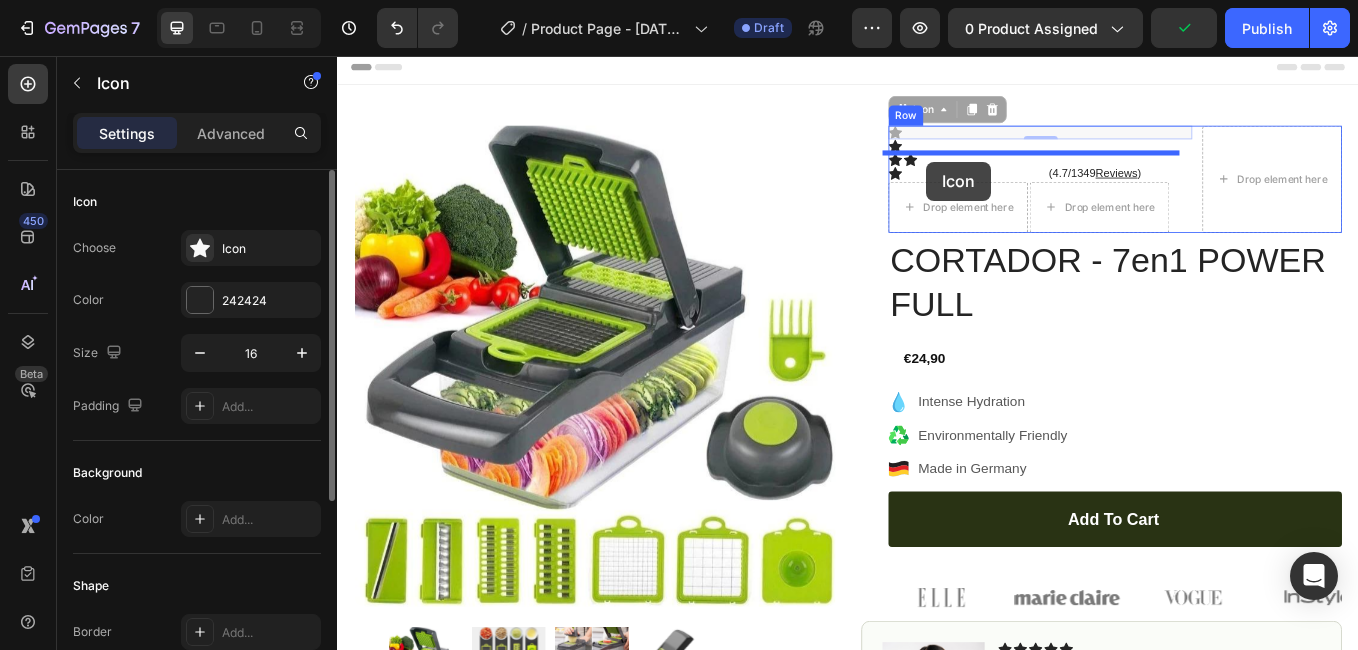 drag, startPoint x: 988, startPoint y: 152, endPoint x: 1029, endPoint y: 180, distance: 49.648766 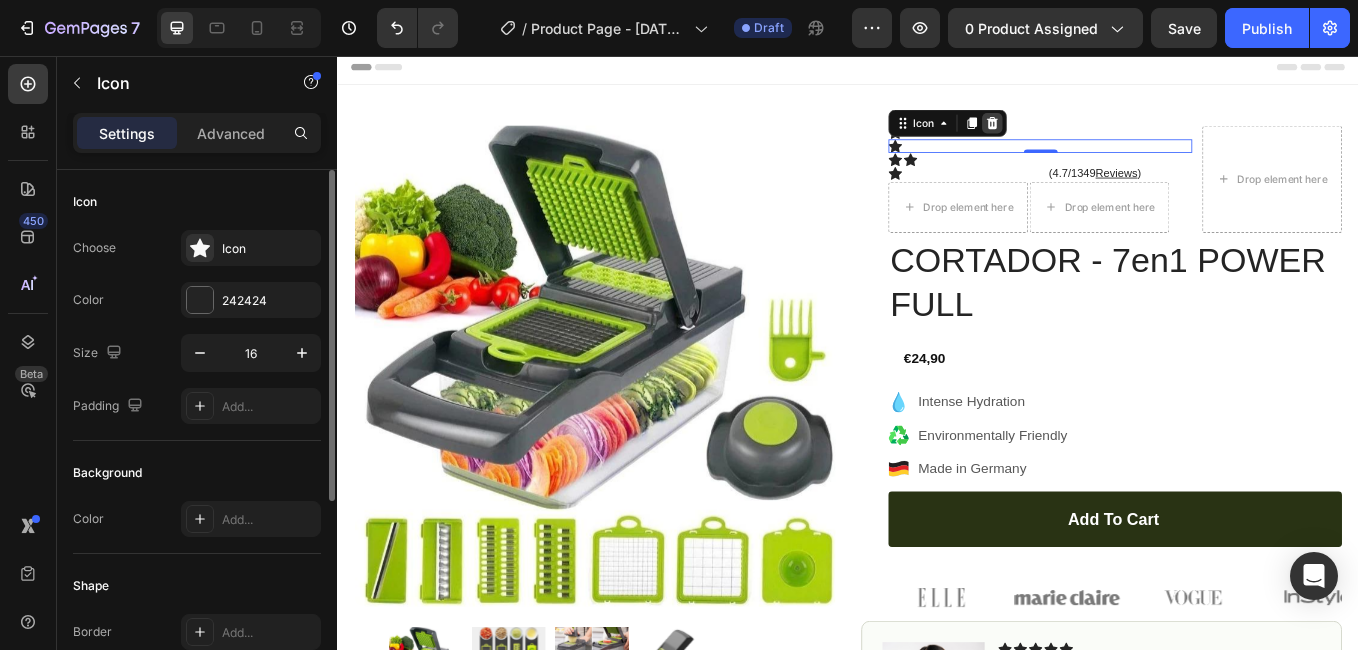 click 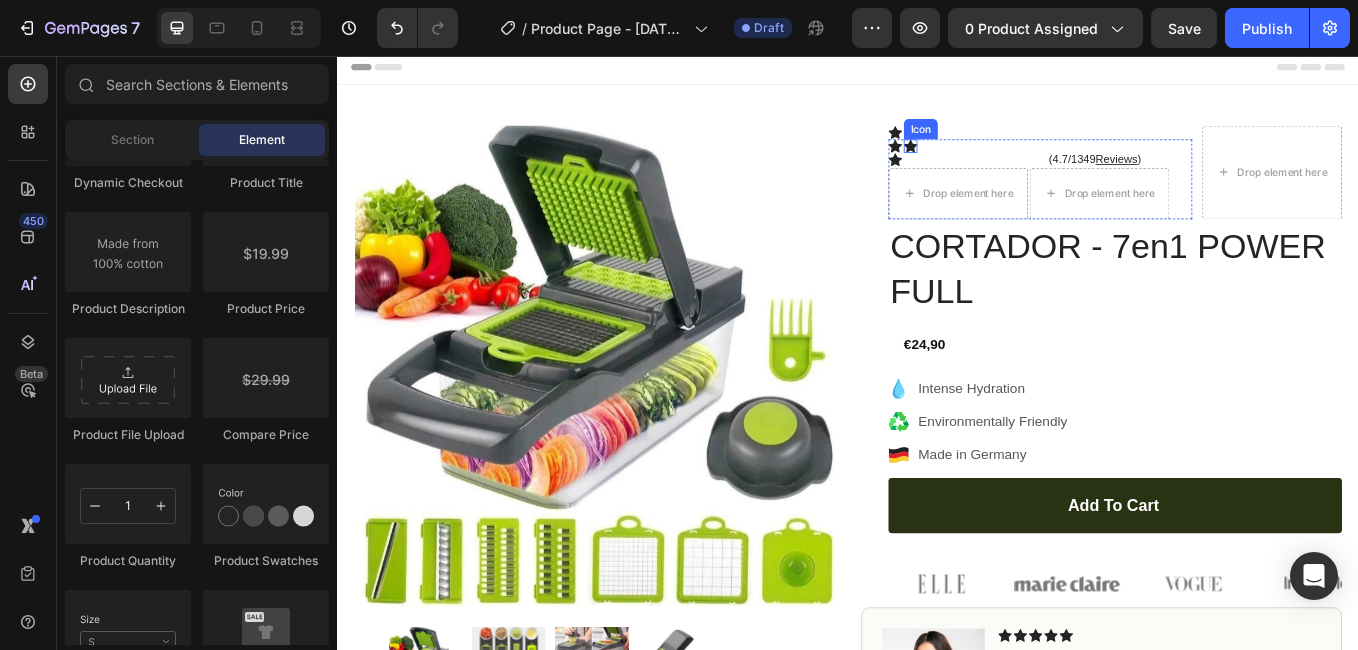 click 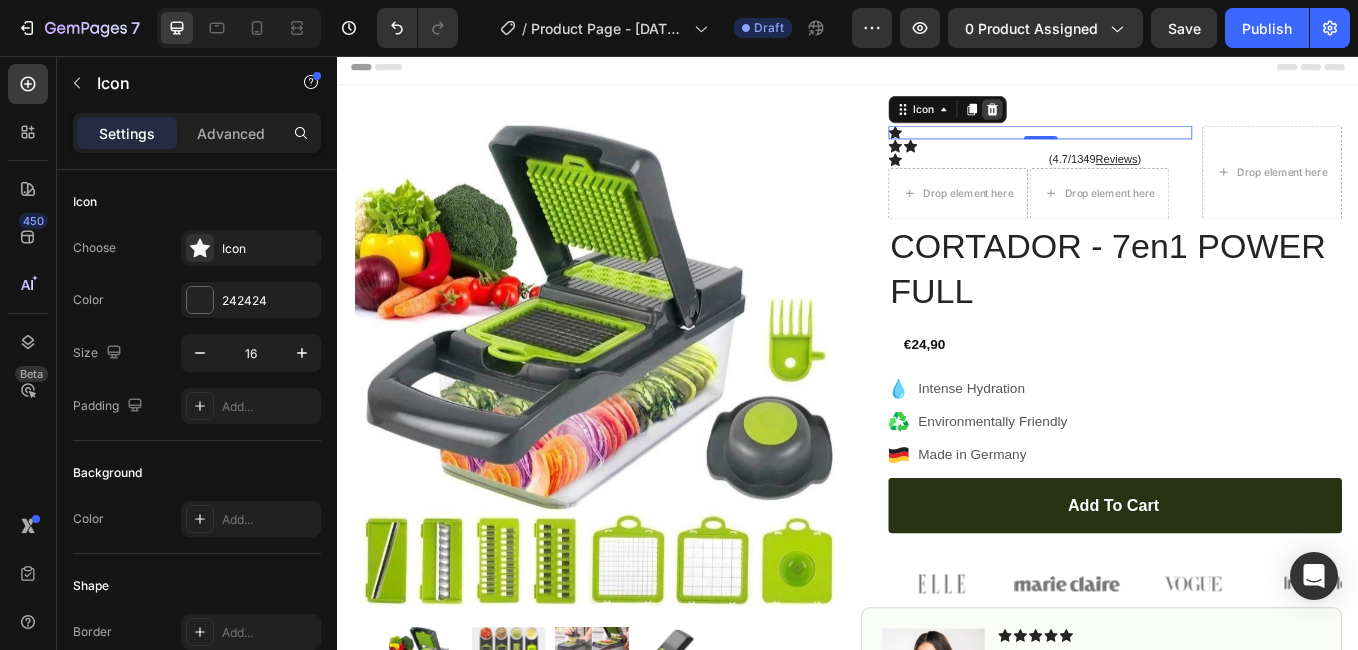 click 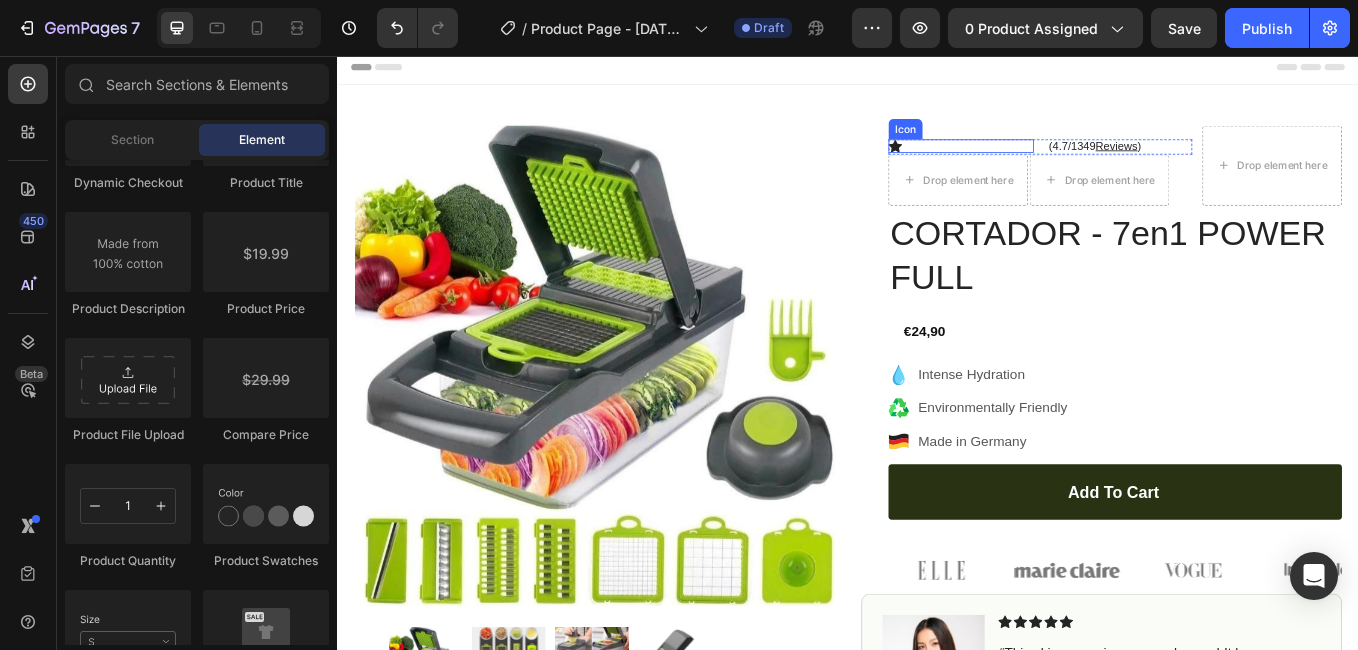click on "Icon" at bounding box center (1004, 142) 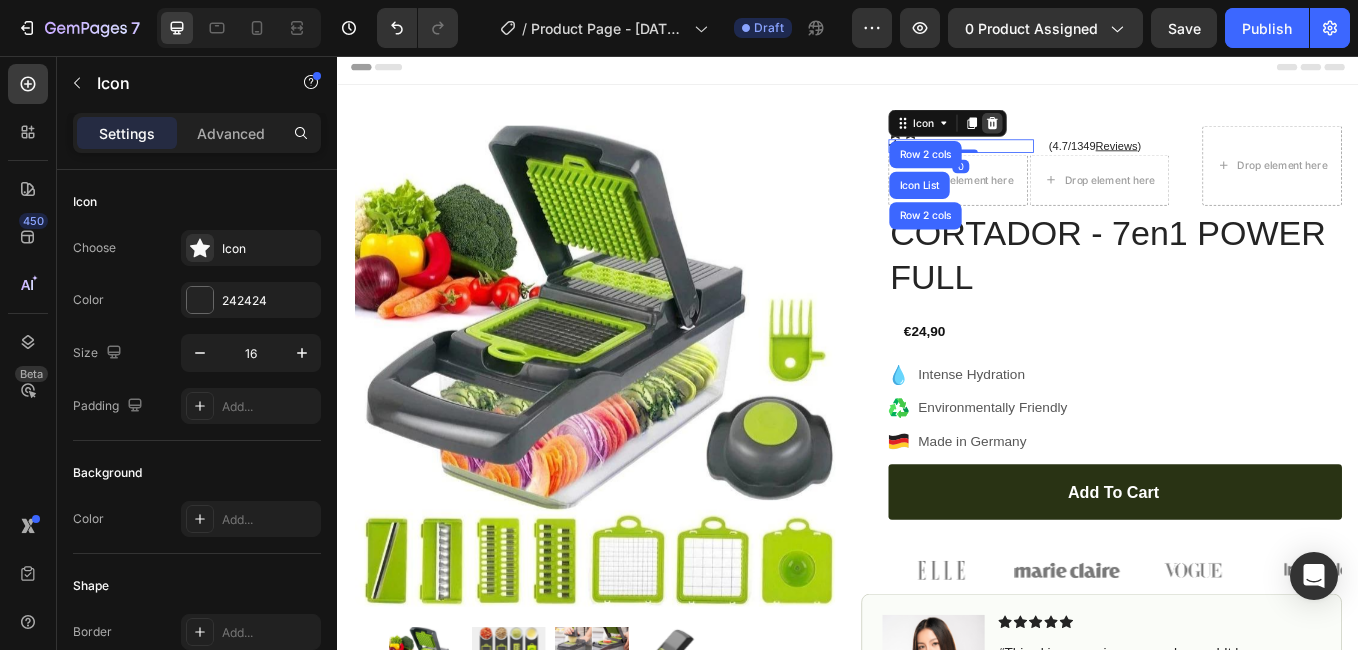 click 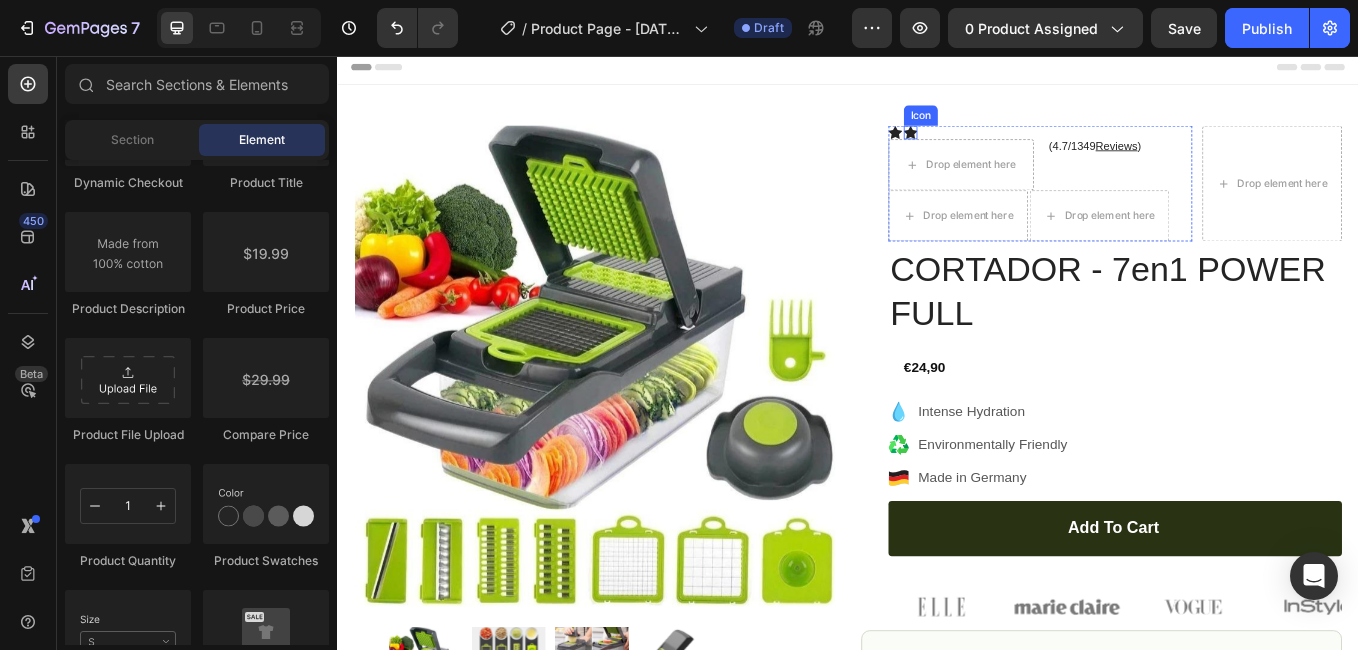 click 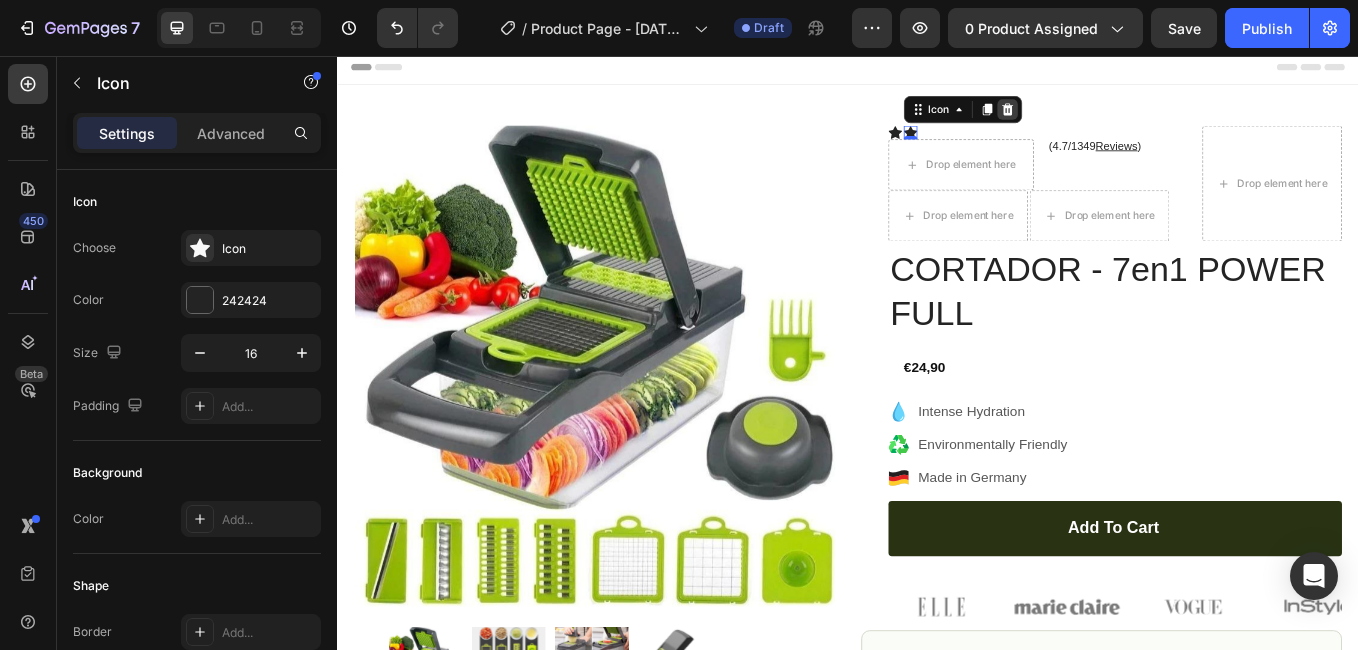 click 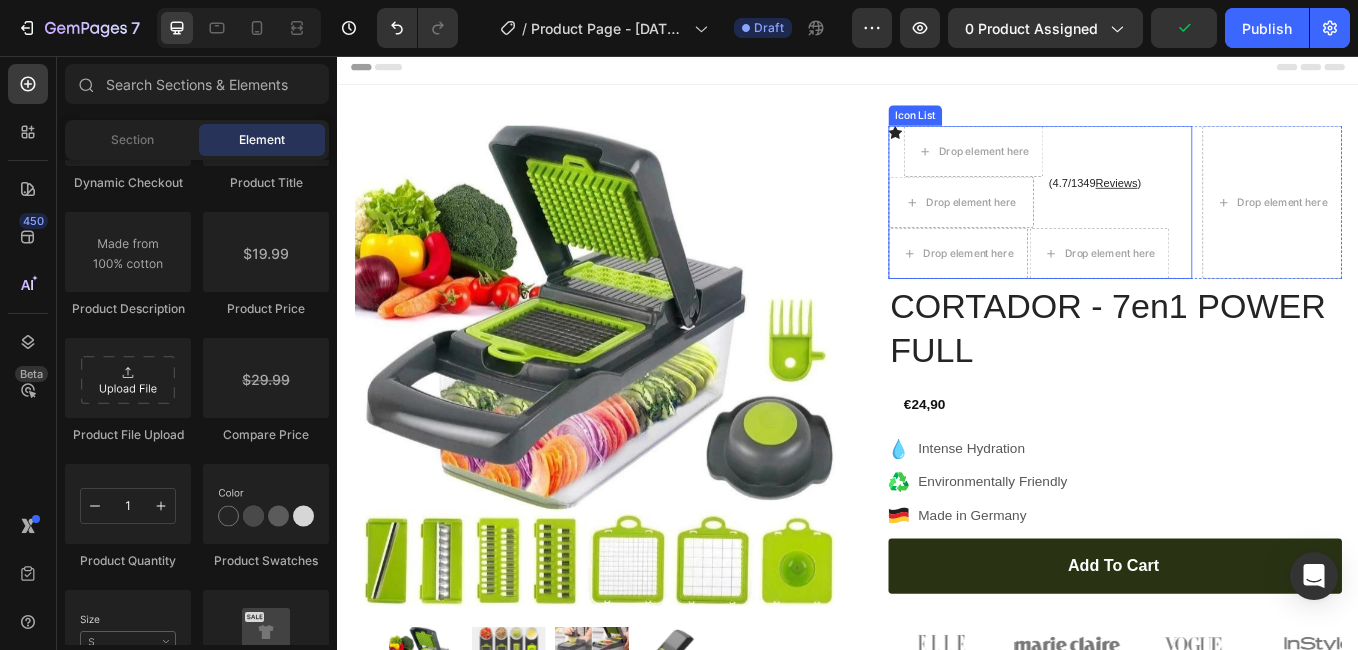 click on "Icon" at bounding box center [992, 168] 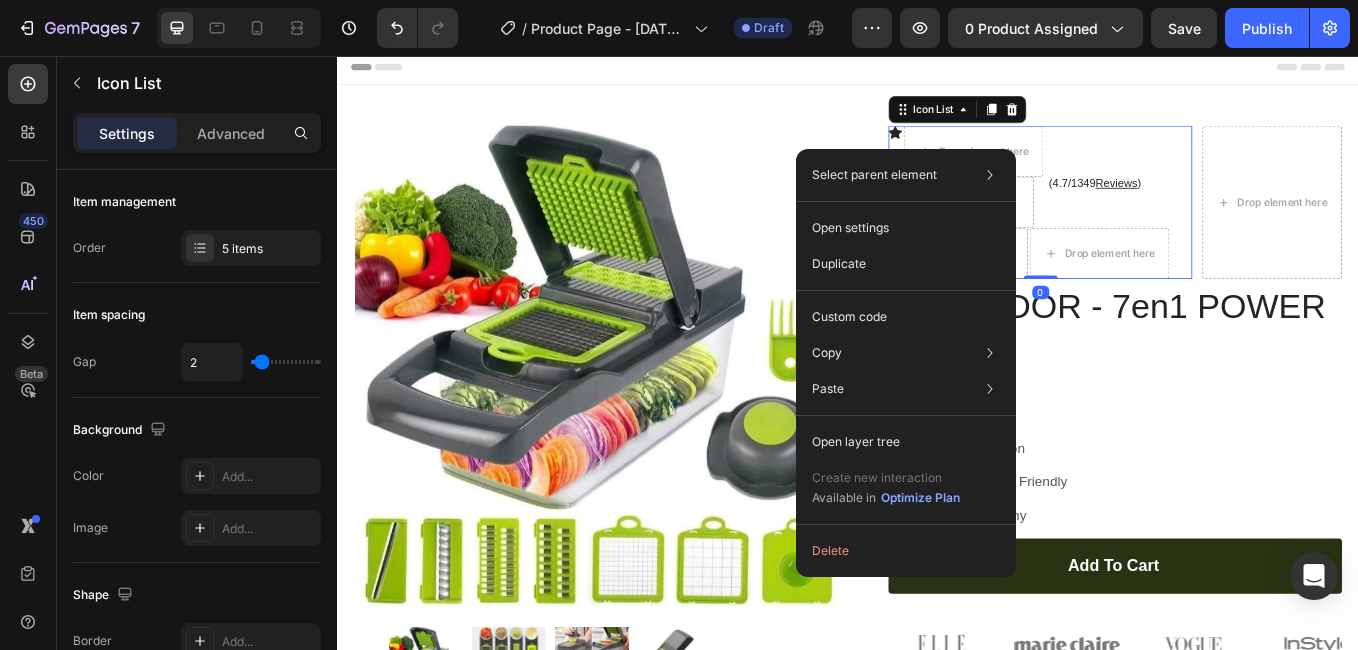 click on "Icon List" at bounding box center (1065, 119) 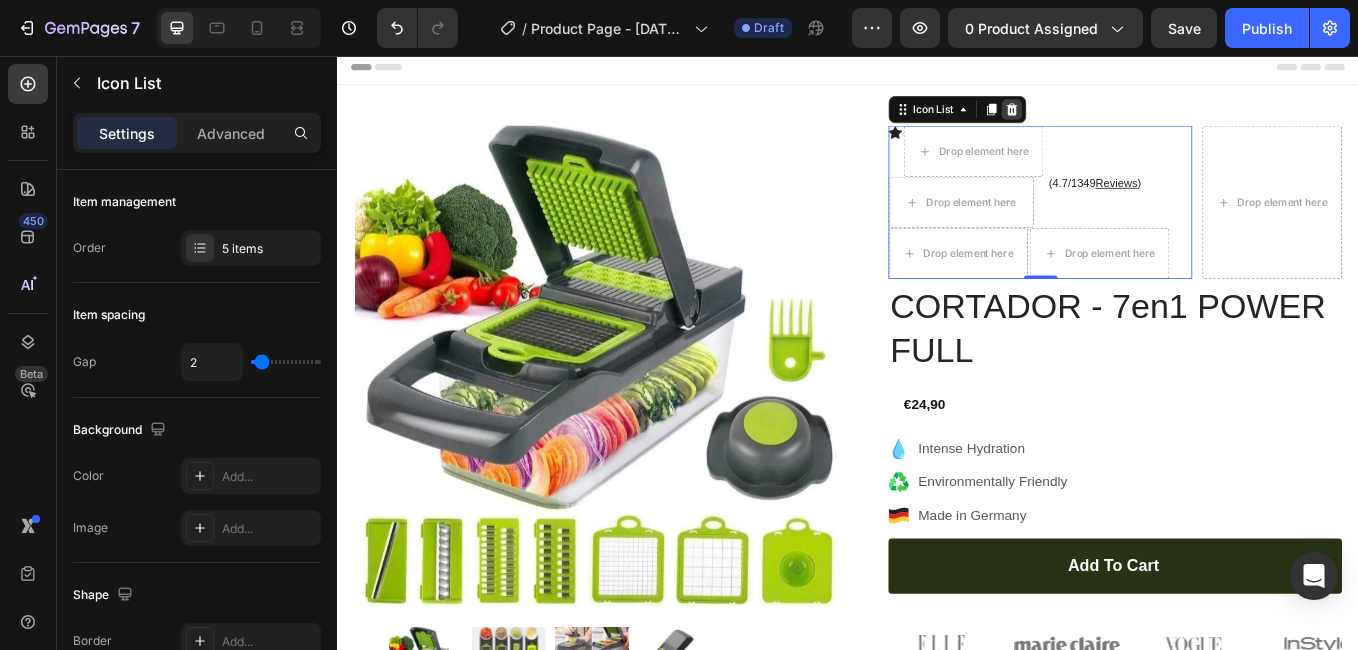 click 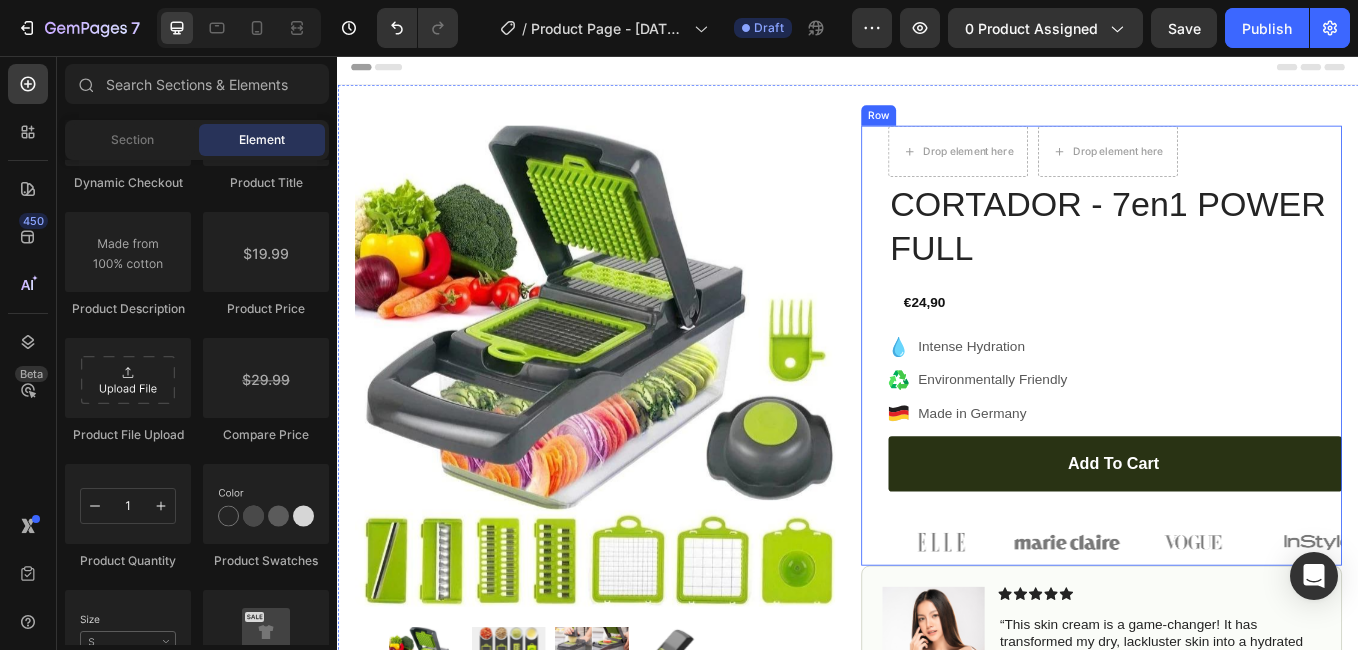 click on "Drop element here
Drop element here Row CORTADOR - 7en1 POWER FULL Product Title €24,90 Product Price Product Price Row
Intense Hydration
Environmentally Friendly
Made in Germany Item List Add to cart Add to Cart Image Icon Icon Icon Icon Icon Icon List “this skin cream is a game-changer! it has transformed my dry, lackluster skin into a hydrated and radiant complexion. i love how it absorbs quickly and leaves no greasy residue. highly recommend” Text Block
Icon [FIRST] [LAST] ([CITY], [COUNTRY]) Text Block Row Row Image Image Image Image Image Carousel Row" at bounding box center (1234, 396) 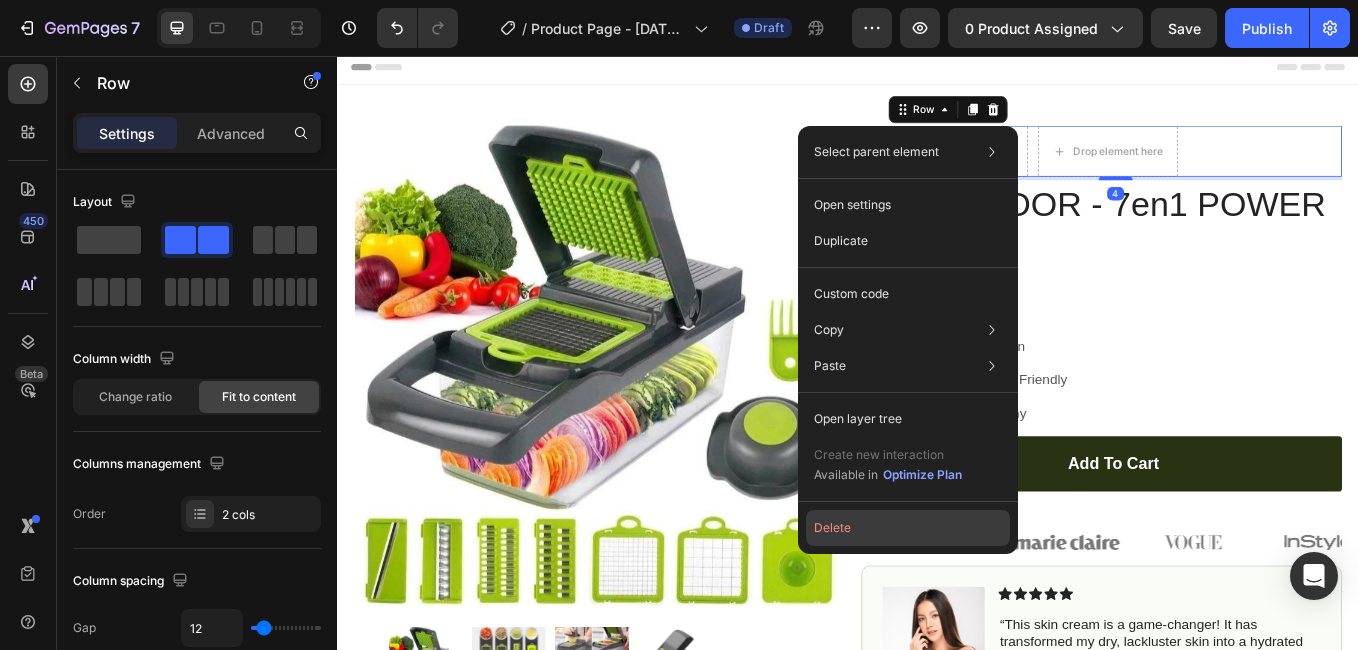 click on "Delete" 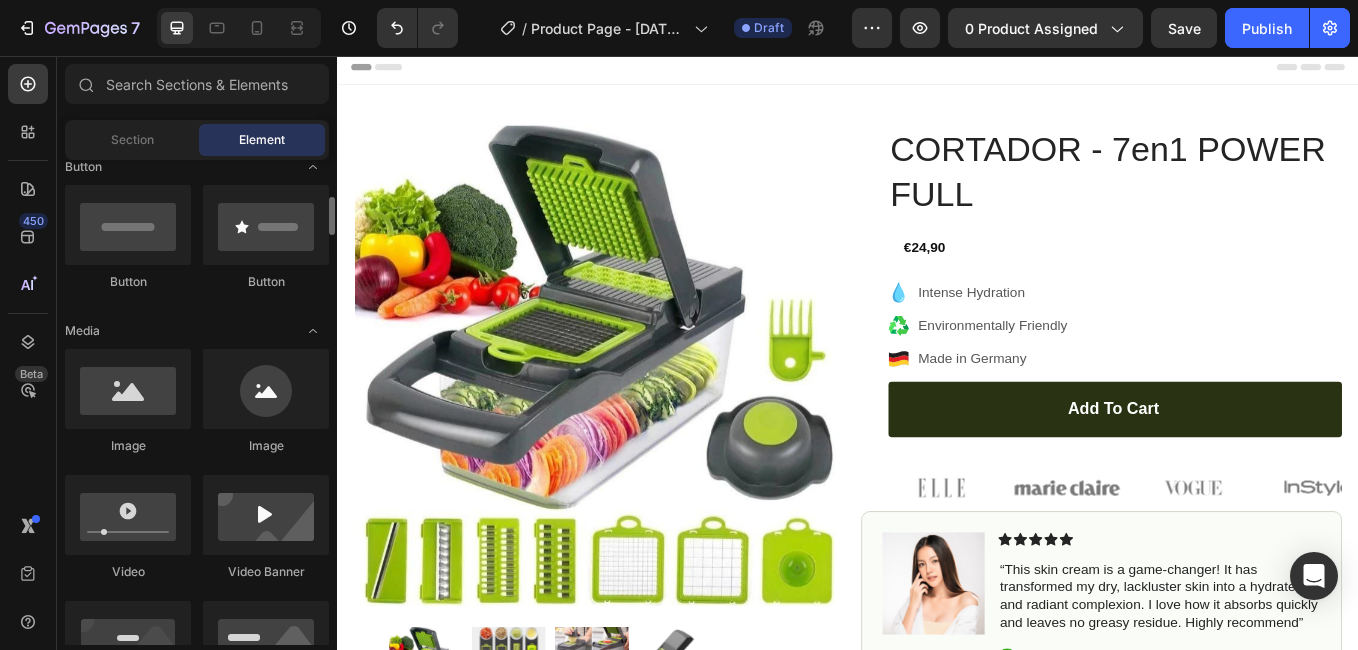 scroll, scrollTop: 0, scrollLeft: 0, axis: both 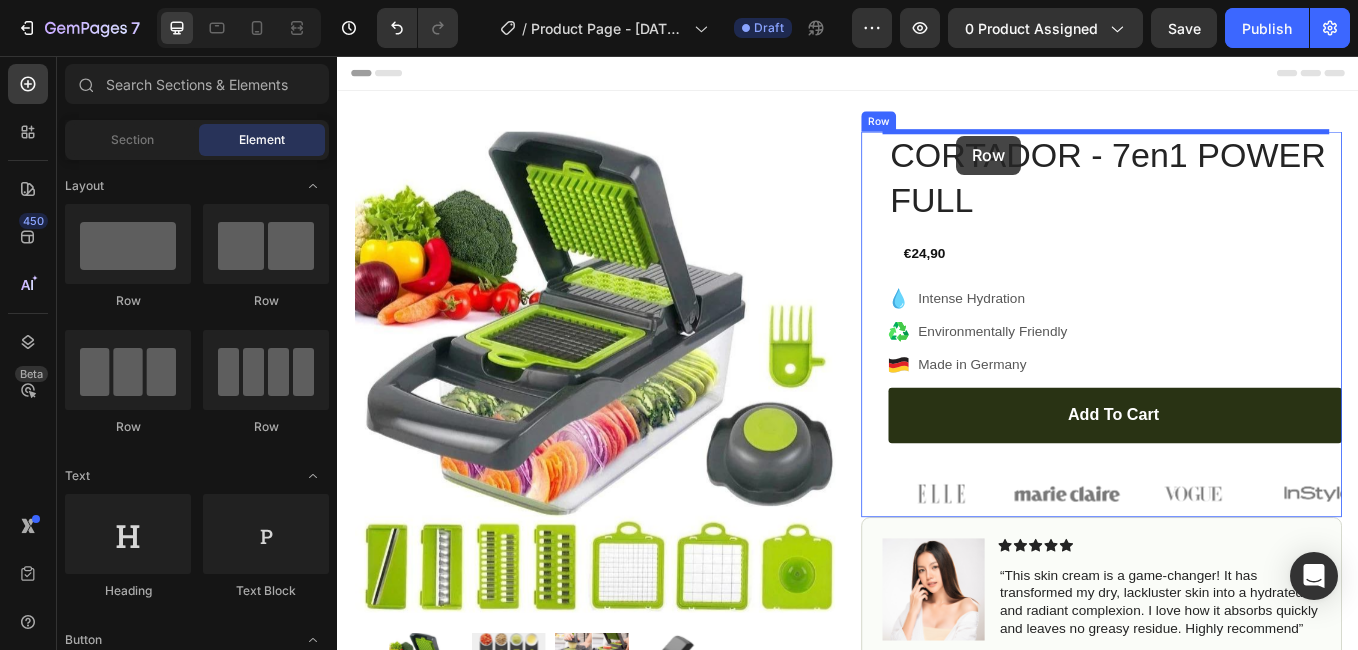 drag, startPoint x: 480, startPoint y: 334, endPoint x: 1064, endPoint y: 151, distance: 612.0008 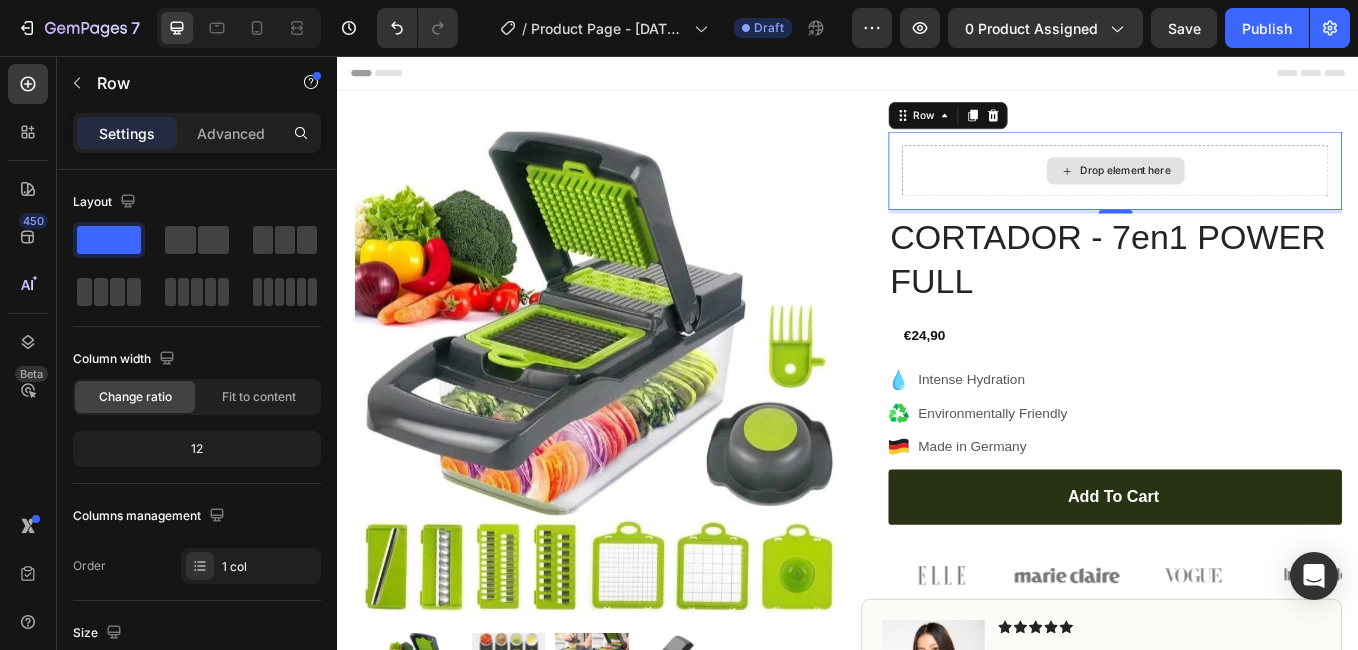 drag, startPoint x: 520, startPoint y: 285, endPoint x: 1052, endPoint y: 168, distance: 544.7137 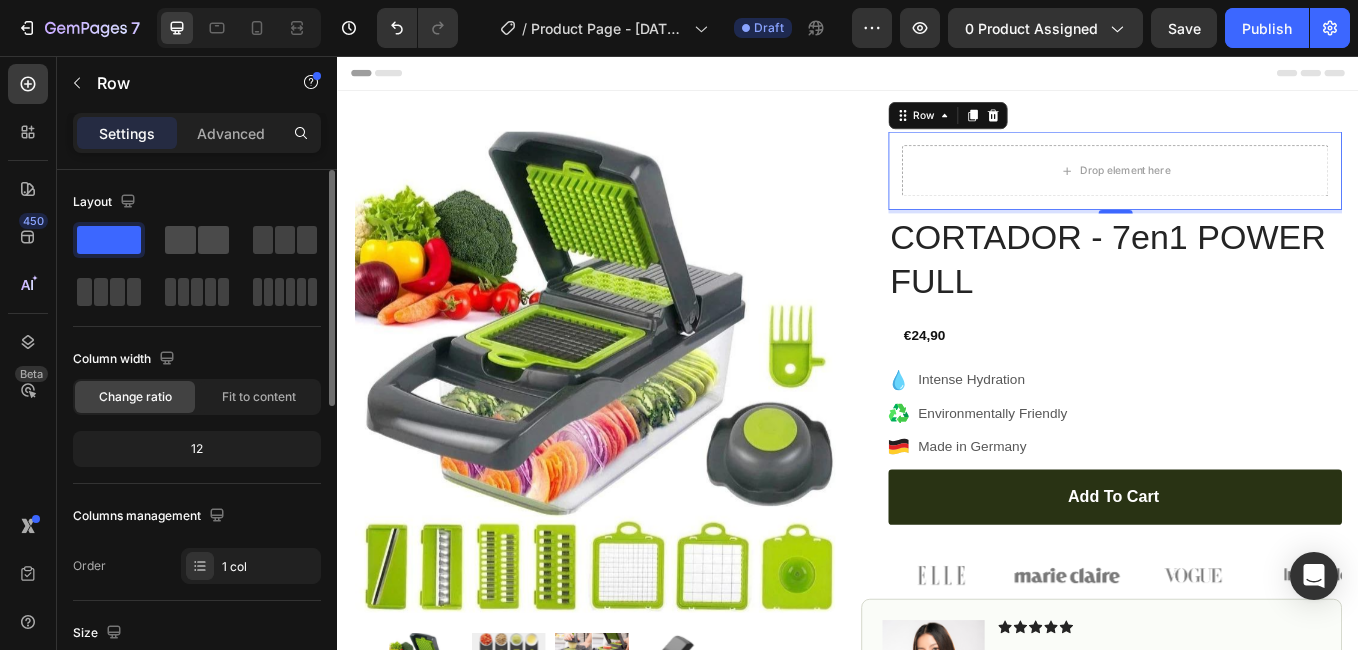 click 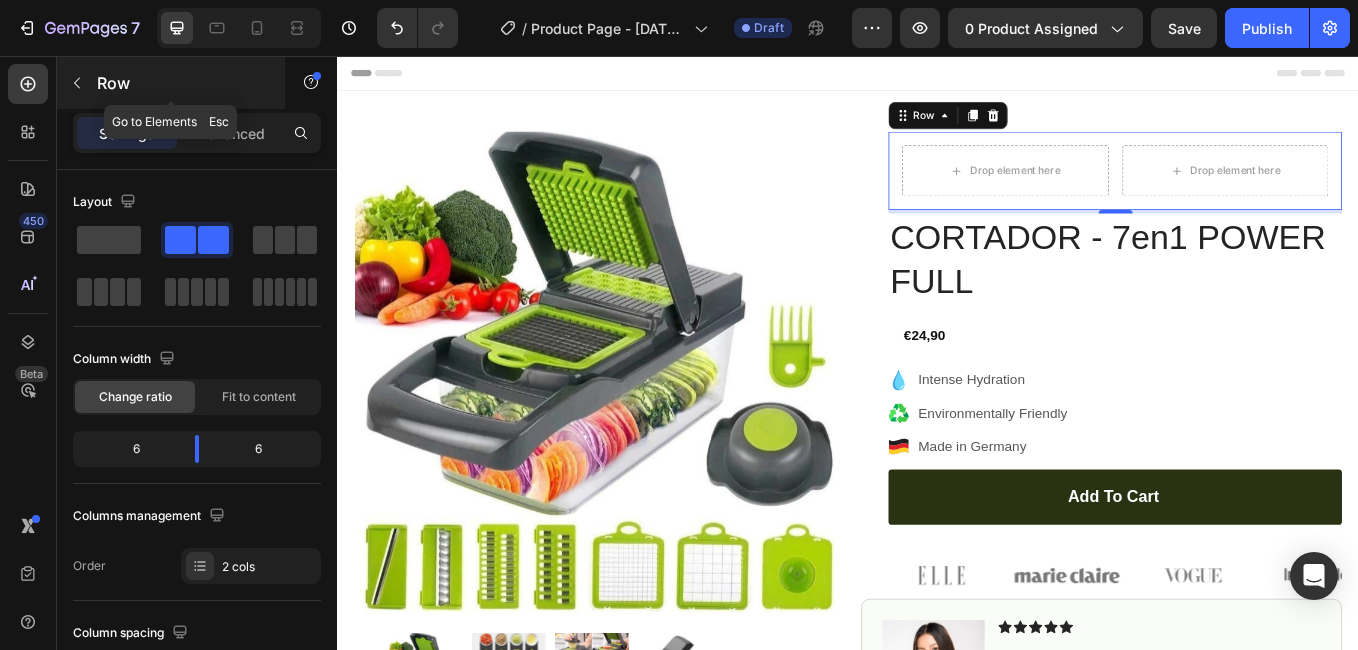 click on "Row" at bounding box center [182, 83] 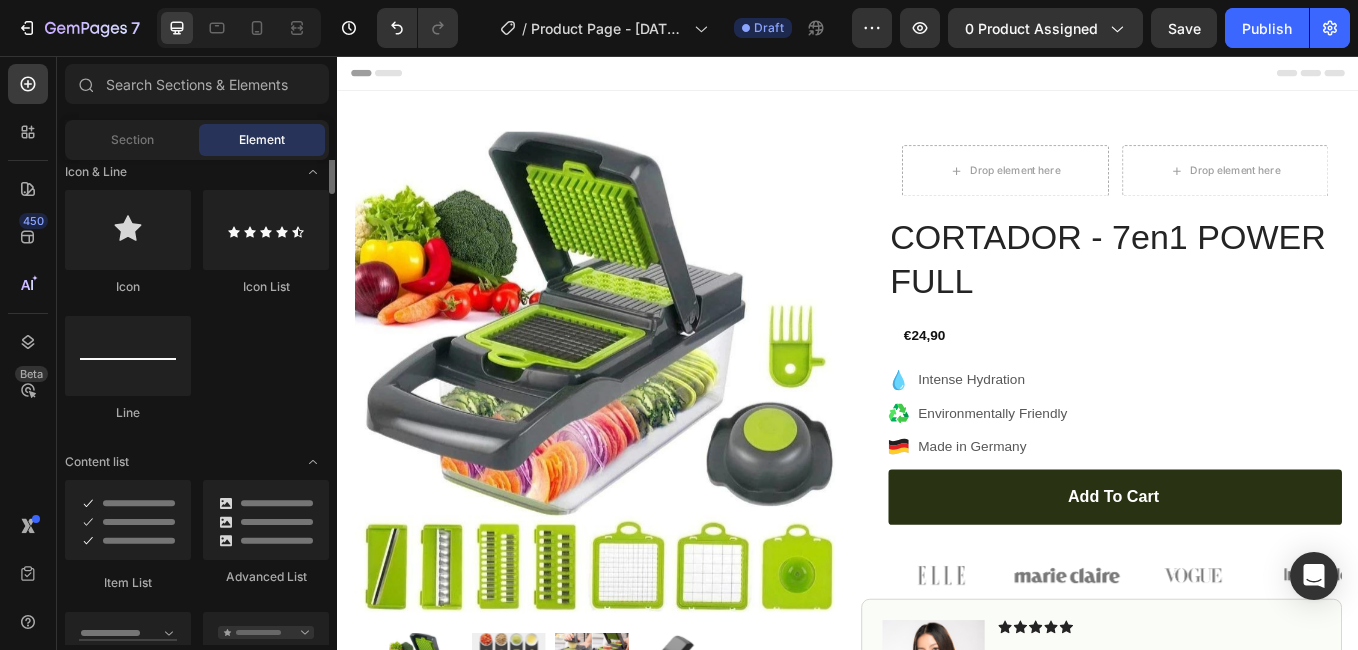 scroll, scrollTop: 1200, scrollLeft: 0, axis: vertical 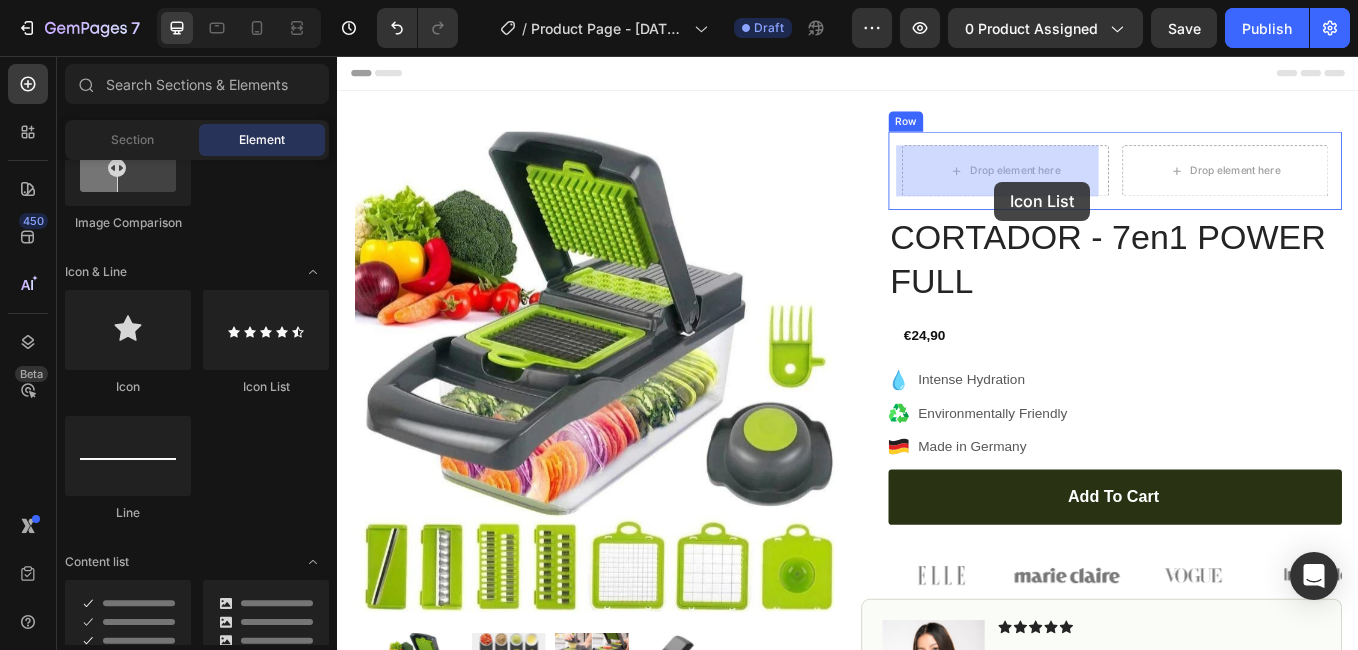 drag, startPoint x: 586, startPoint y: 406, endPoint x: 1109, endPoint y: 202, distance: 561.37775 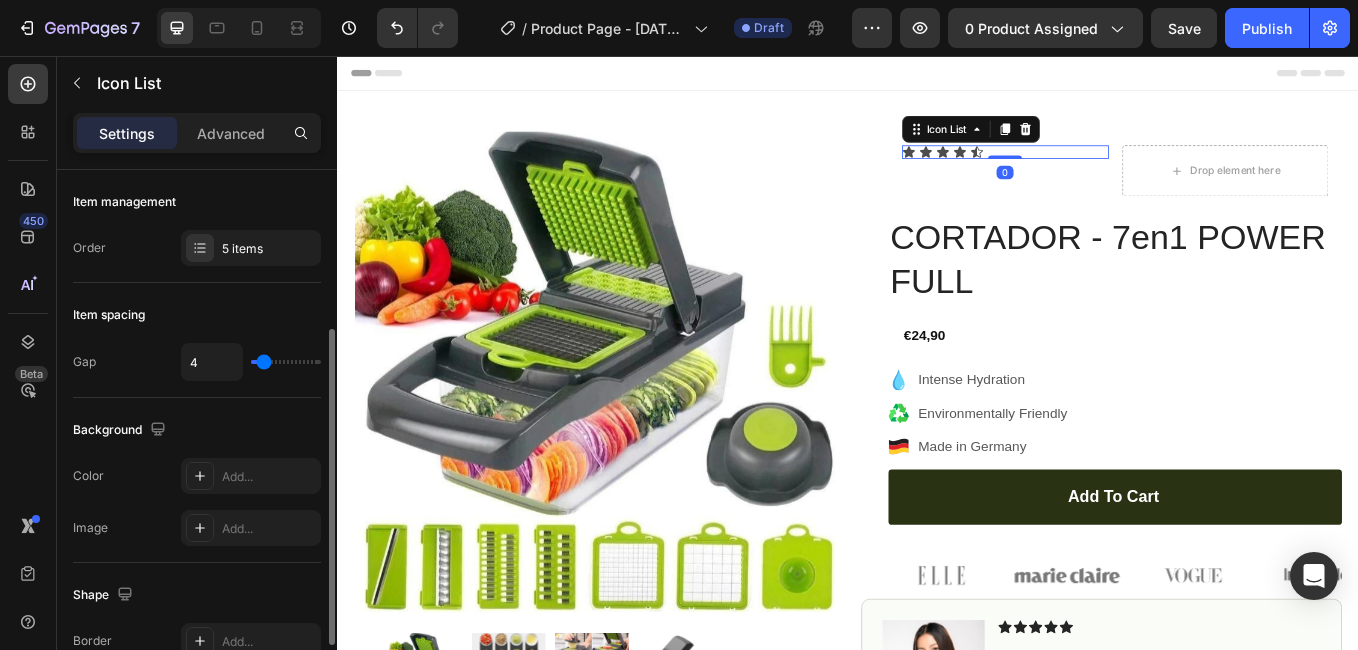 scroll, scrollTop: 100, scrollLeft: 0, axis: vertical 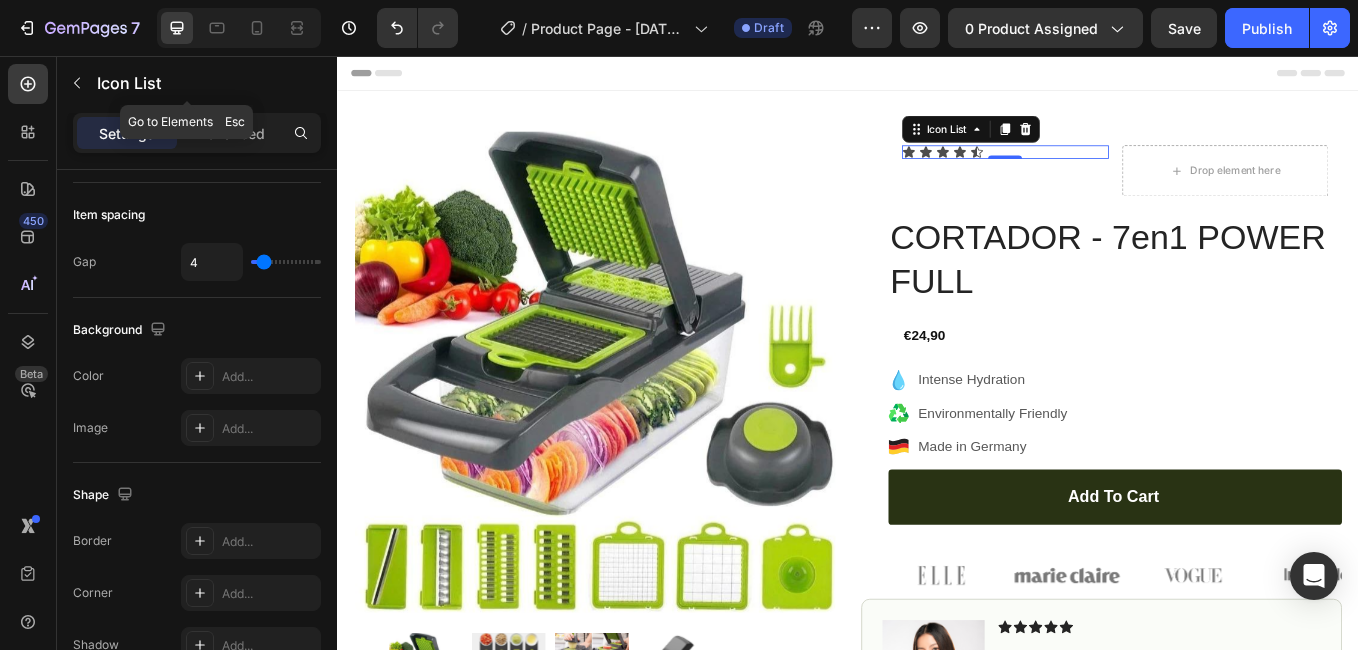 click at bounding box center (77, 83) 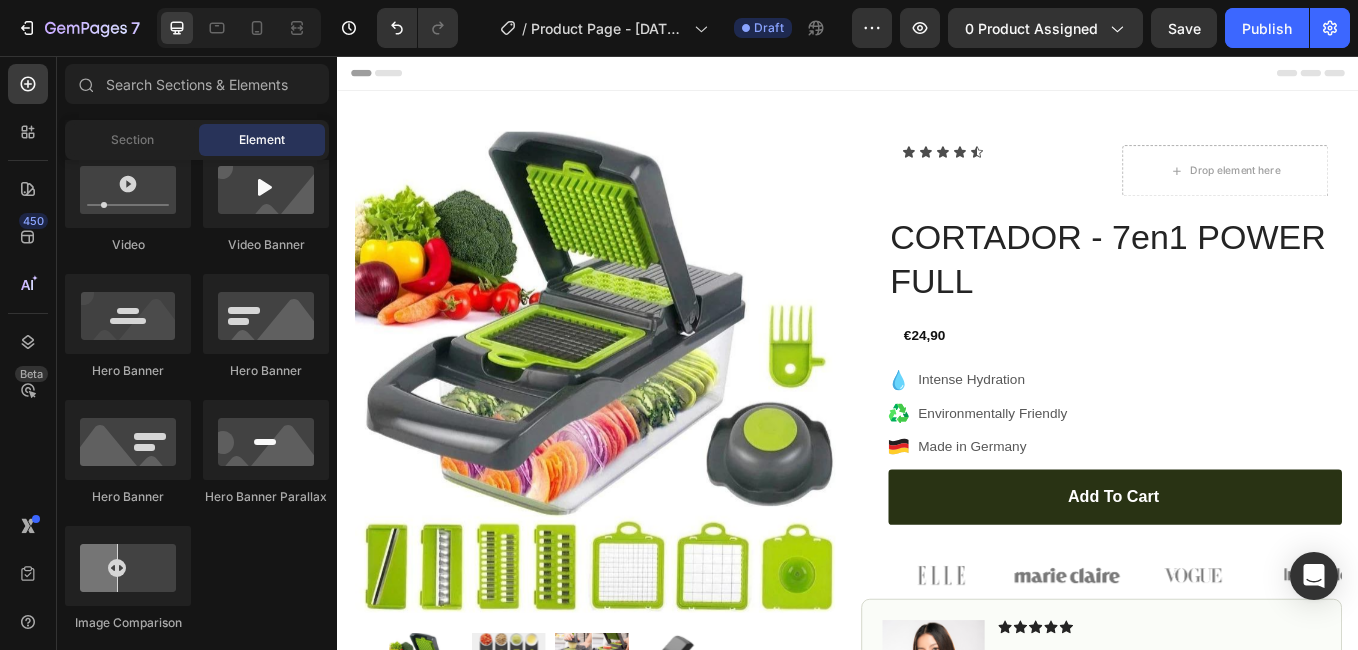 scroll, scrollTop: 500, scrollLeft: 0, axis: vertical 